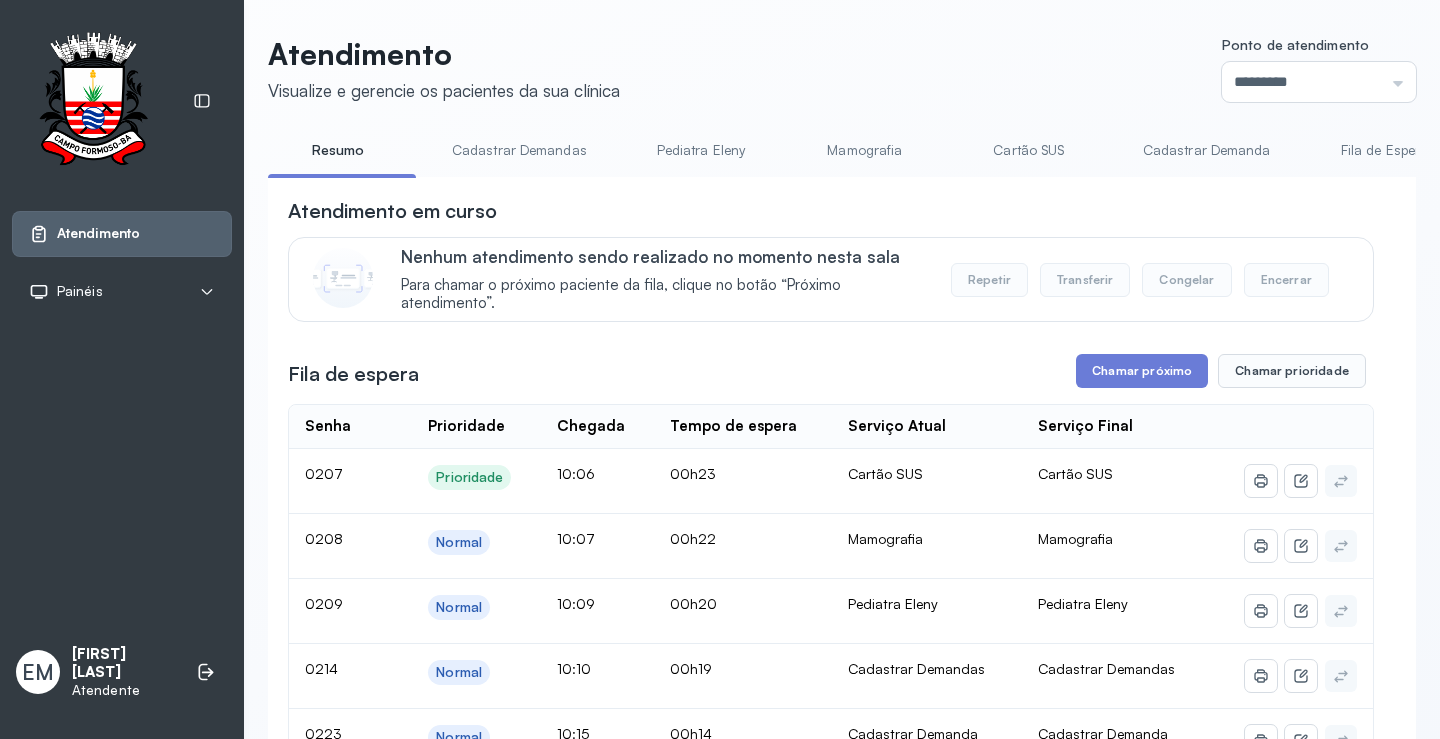 scroll, scrollTop: 0, scrollLeft: 0, axis: both 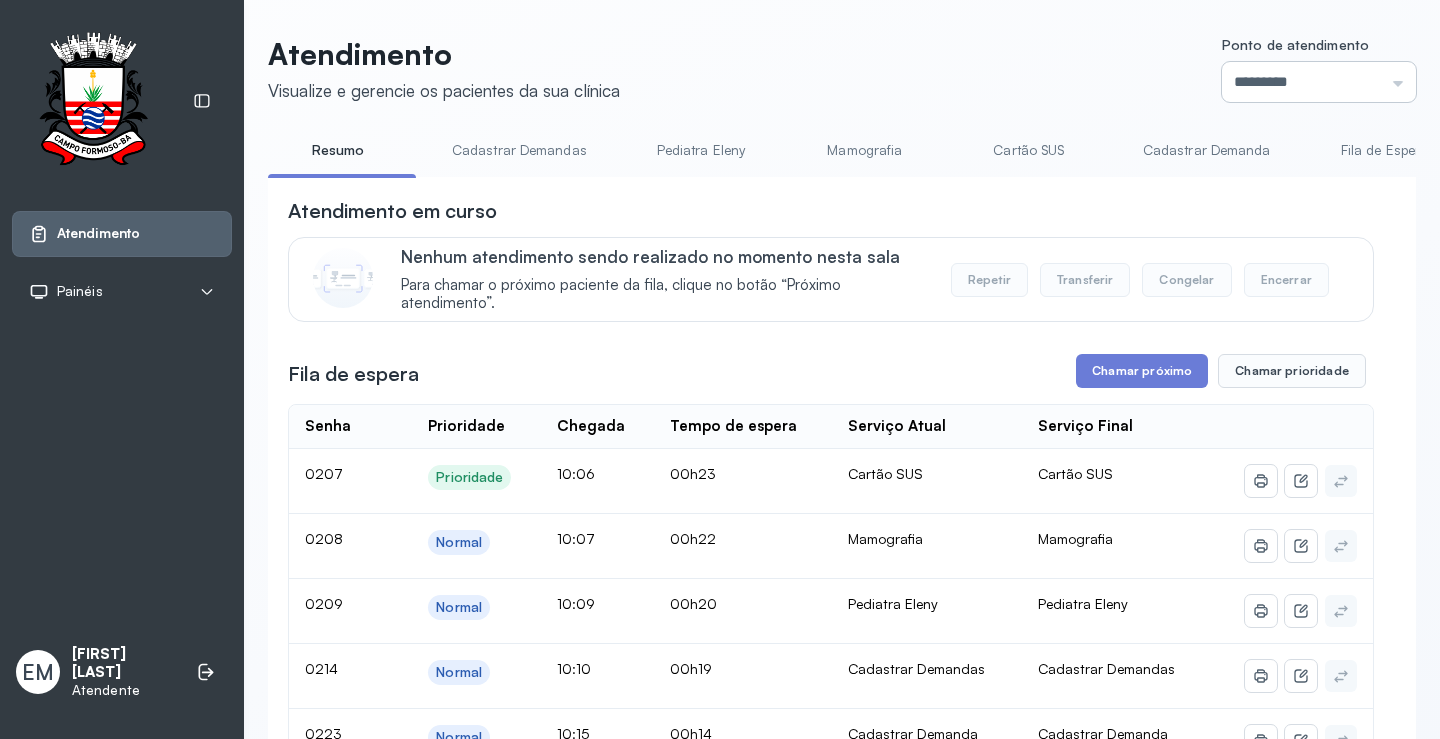 click on "*********" at bounding box center (1319, 82) 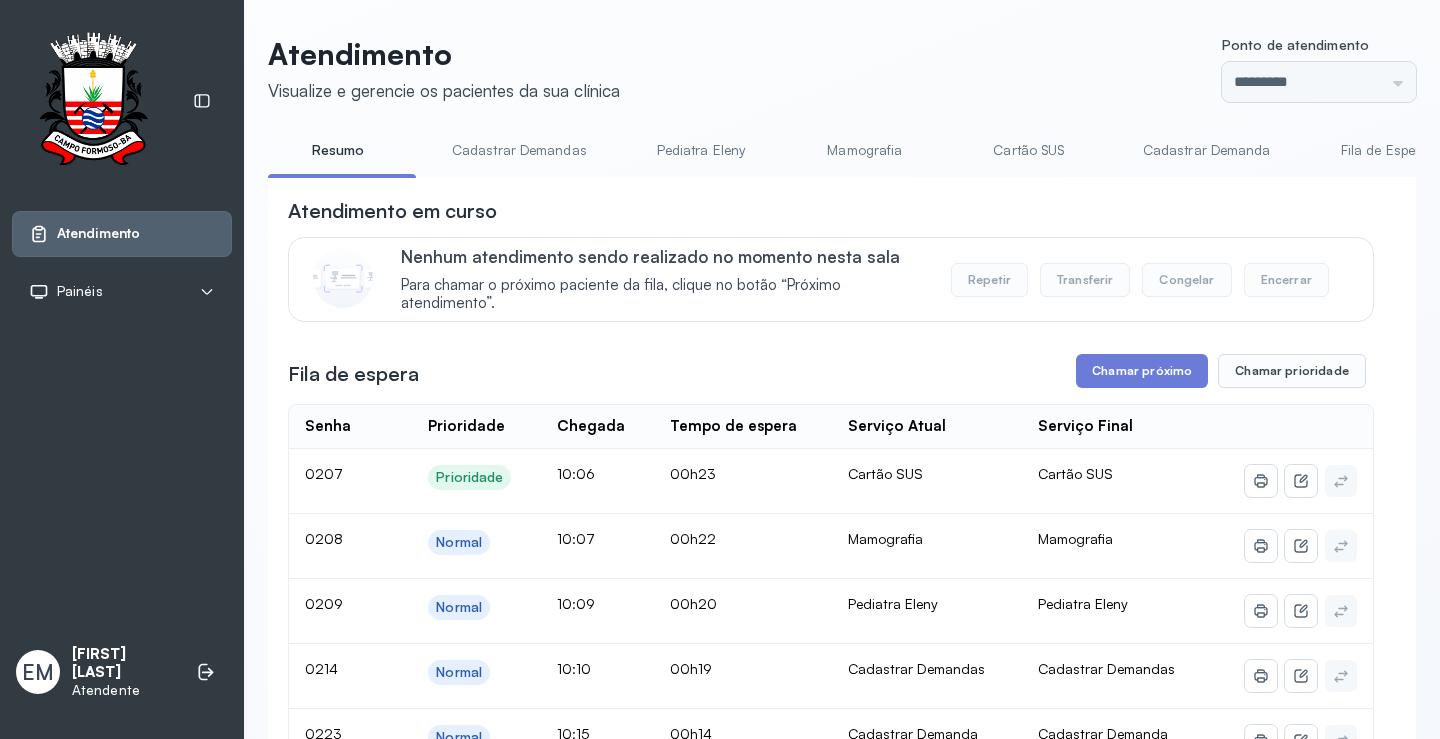 click on "Atendimento Visualize e gerencie os pacientes da sua clínica Ponto de atendimento ********* Nenhum Guichê 01 Guichê 02 Guichê 03 Guichê 04 Guichê 05 Guichê 06 Guichê 07 Guichê 08 Resumo Cadastrar Demandas Pediatra [NAME] Mamografia Cartão SUS Cadastrar Demanda Fila de Espera Pediatra [NAME] Pediatra [NAME] Ortopedista [NAME] Ortopedista [NAME] Ginecologista [NAME] Ginecologista [NAME] Endocrinologista [NAME] Endocrinologista [NAME] Obstetra Nefrologista Laboratório INFECTOLOGISTA GERIATRA Atendimento em curso Nenhum atendimento sendo realizado no momento nesta sala Para chamar o próximo paciente da fila, clique no botão “Próximo atendimento”. Repetir Transferir Congelar Encerrar Fila de espera Chamar próximo Chamar prioridade Senha    Prioridade  Chegada  Tempo de espera  Serviço Atual  Serviço Final    0207 Prioridade 10:06 00h23 Cartão SUS Cartão SUS 0208 Normal 10:07 00h22 Mamografia Mamografia 0209 Normal 10:09 00h20 Pediatra [NAME] Pediatra [NAME] 0214 Normal 10:10 00h19" 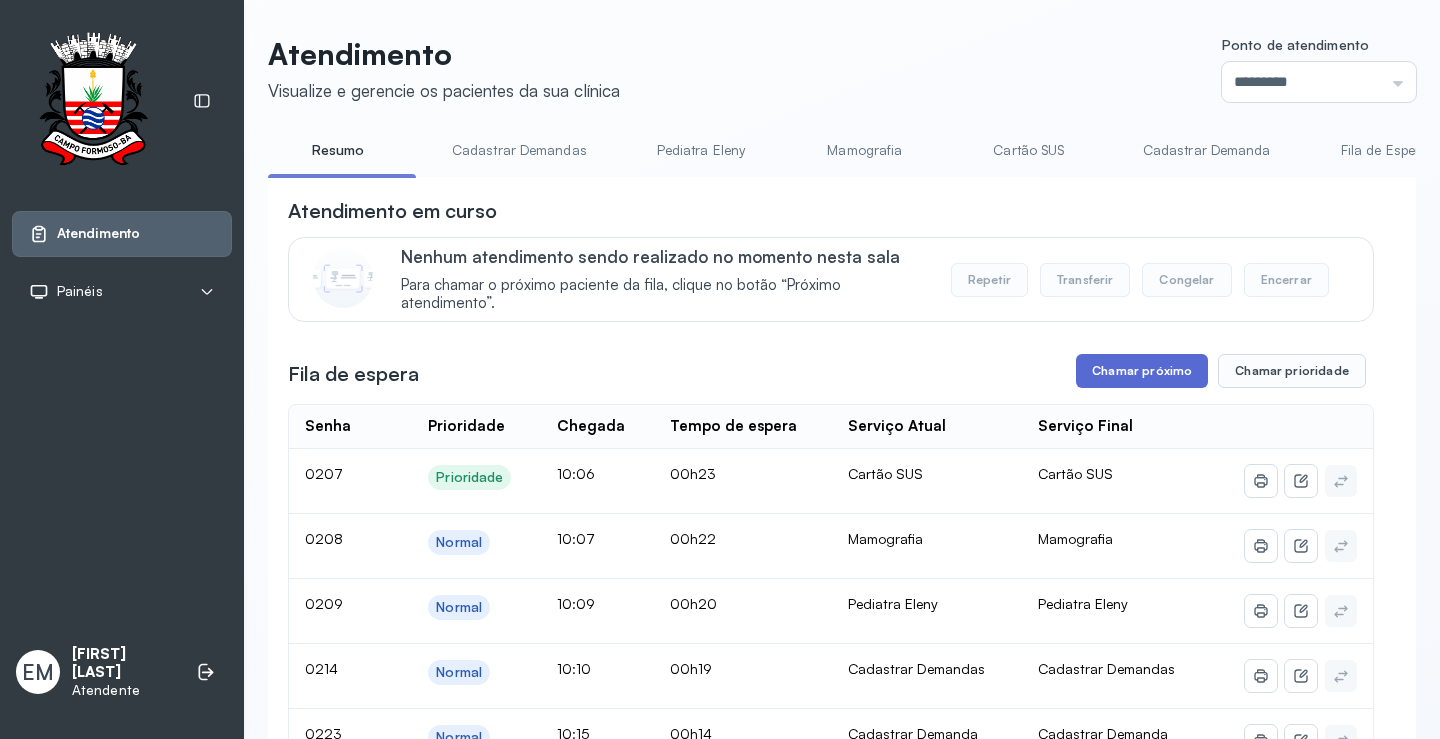 click on "Chamar próximo" at bounding box center (1142, 371) 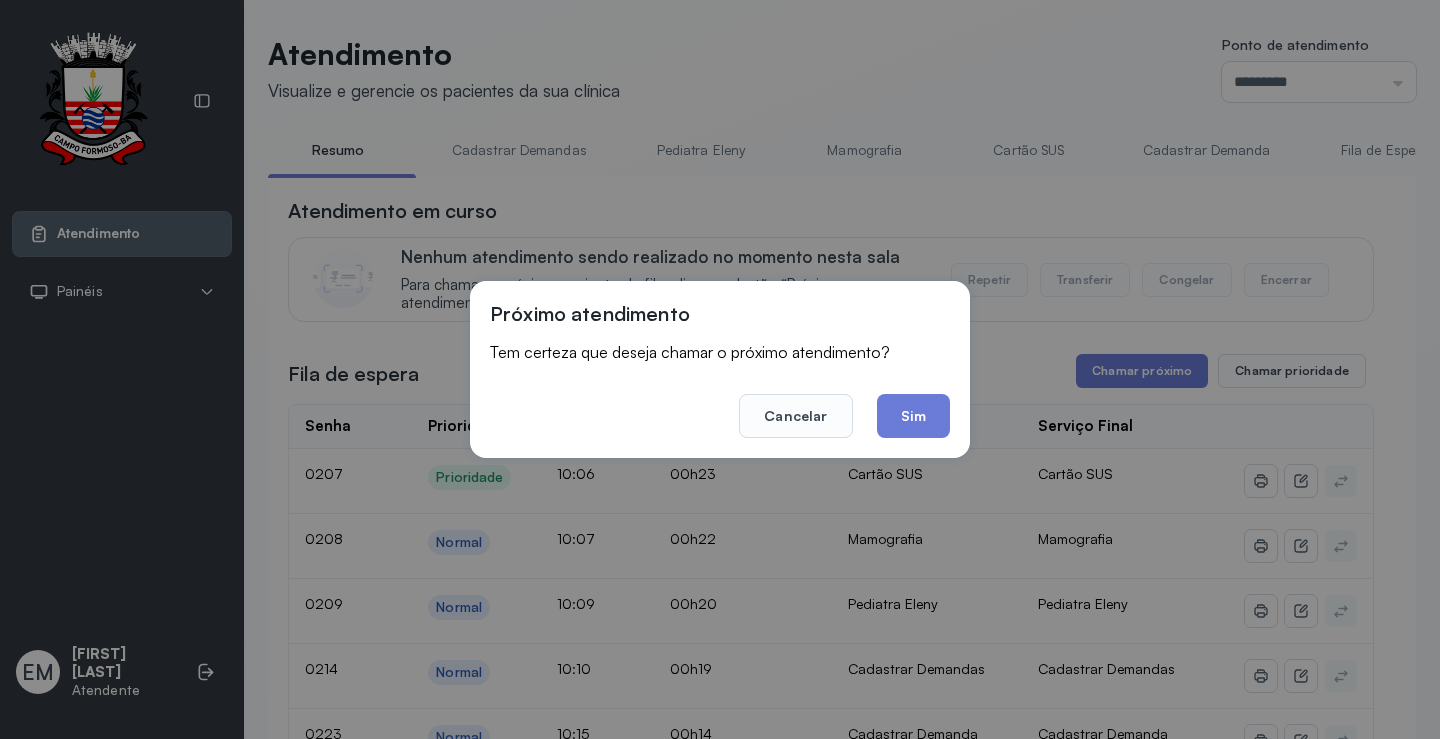 click on "Cancelar Sim" at bounding box center (720, 402) 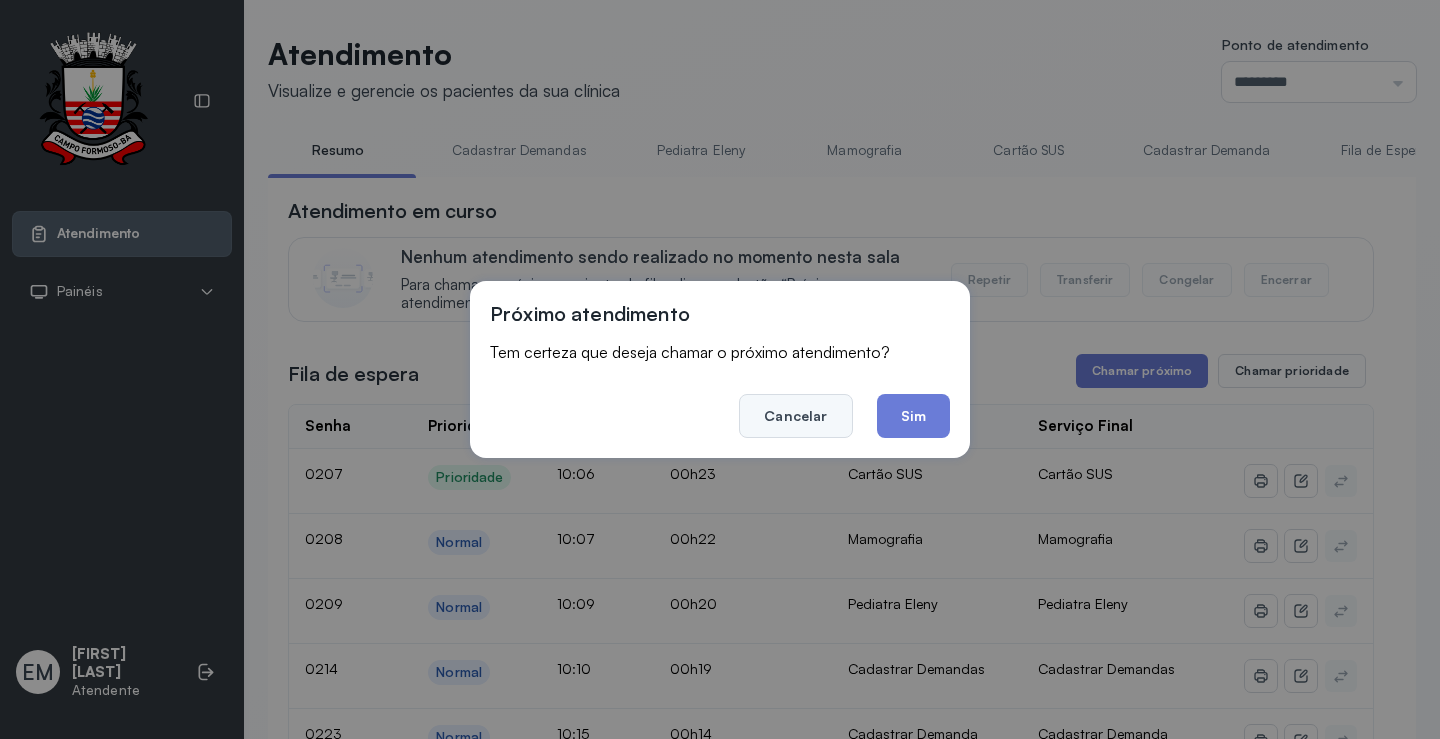 click on "Cancelar" 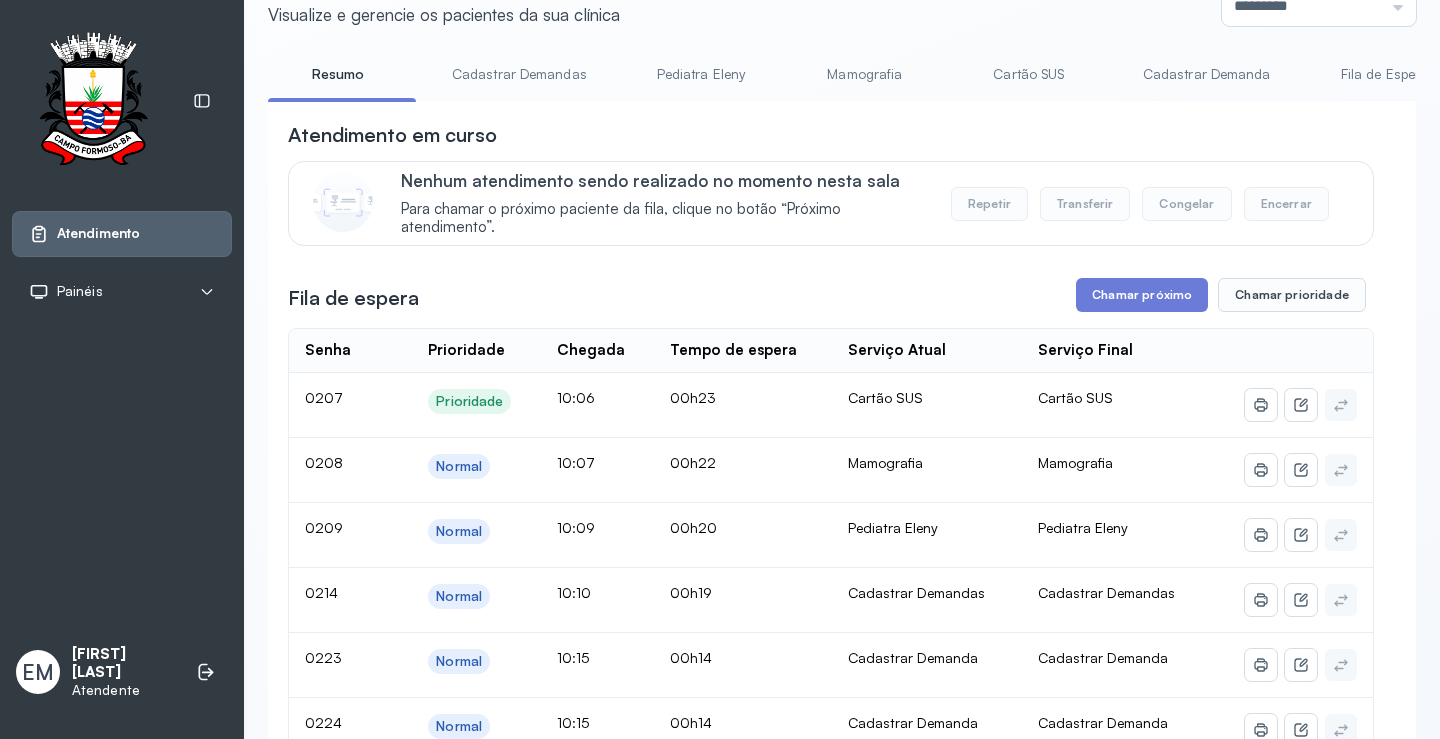 scroll, scrollTop: 200, scrollLeft: 0, axis: vertical 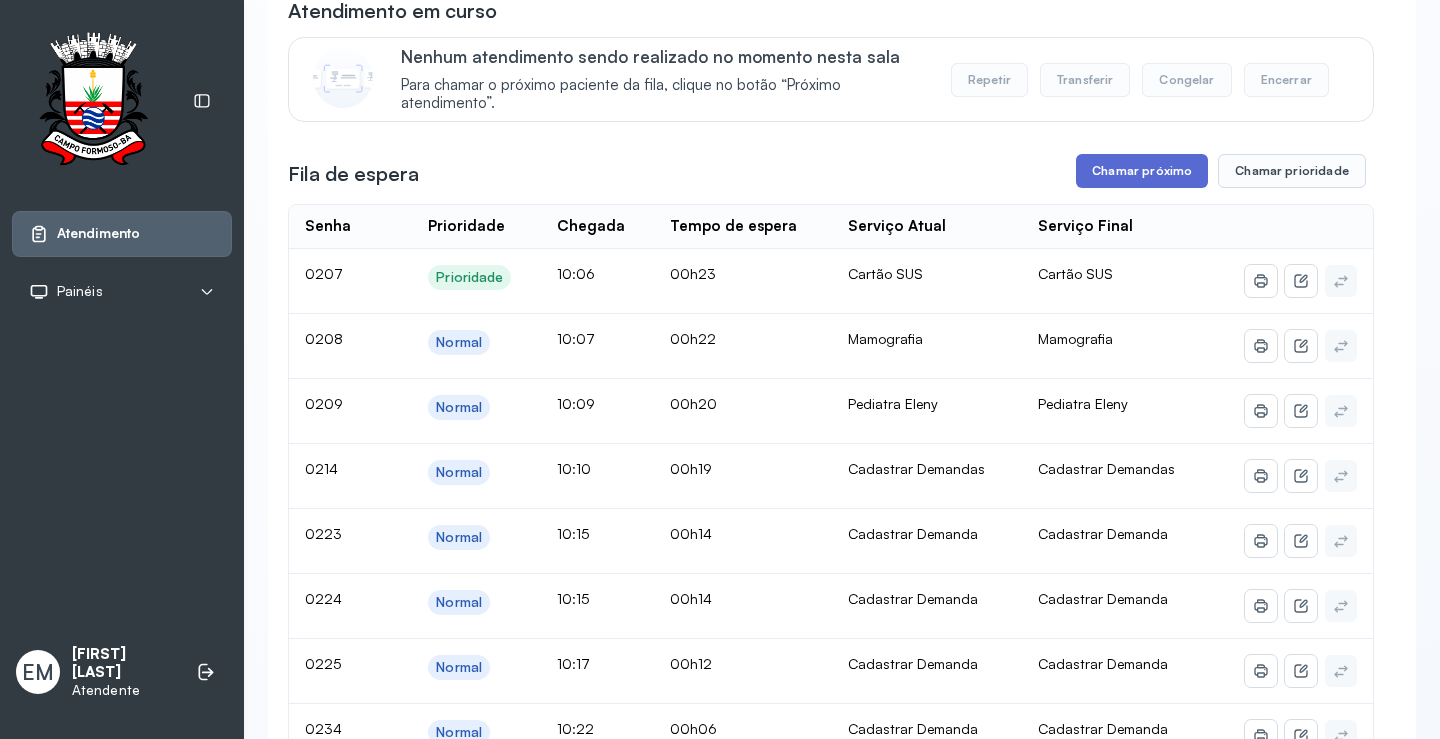 click on "Chamar próximo" at bounding box center (1142, 171) 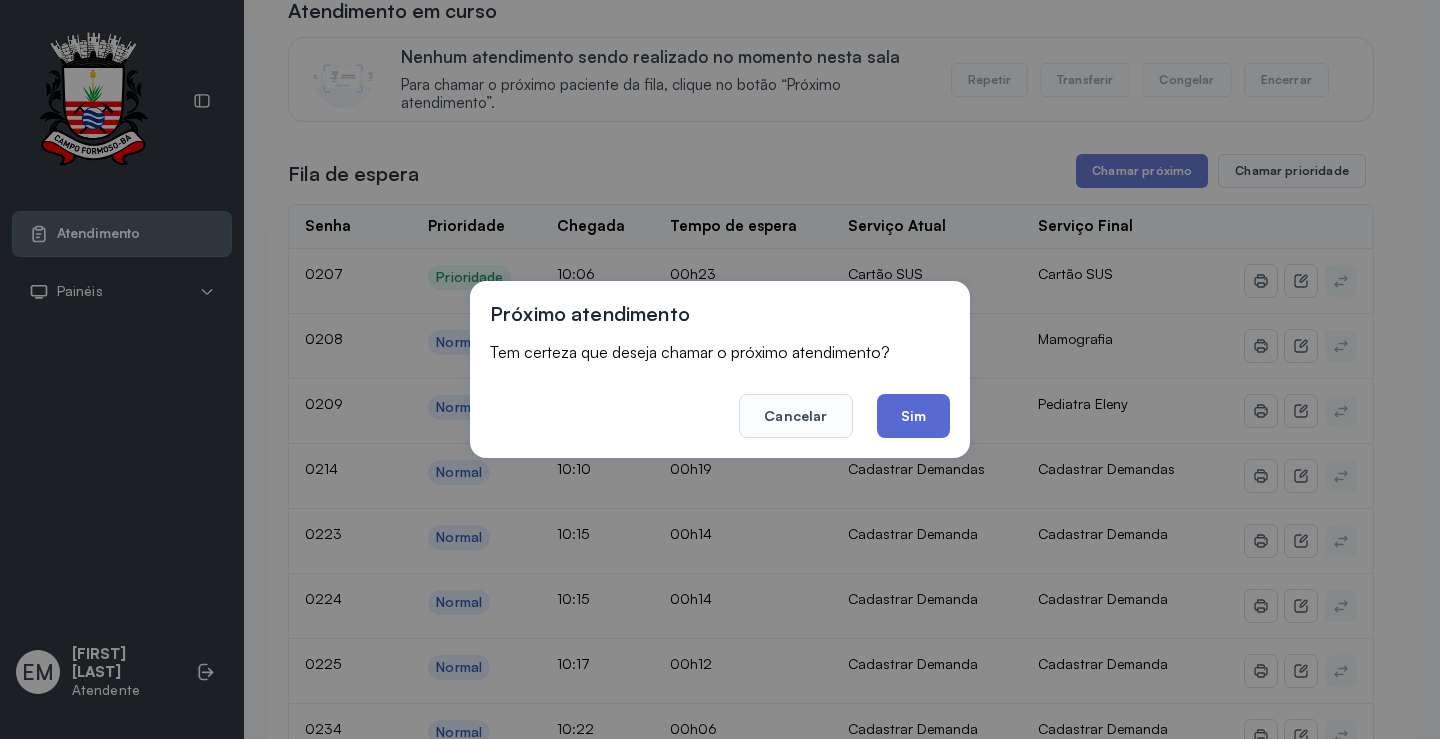 click on "Sim" 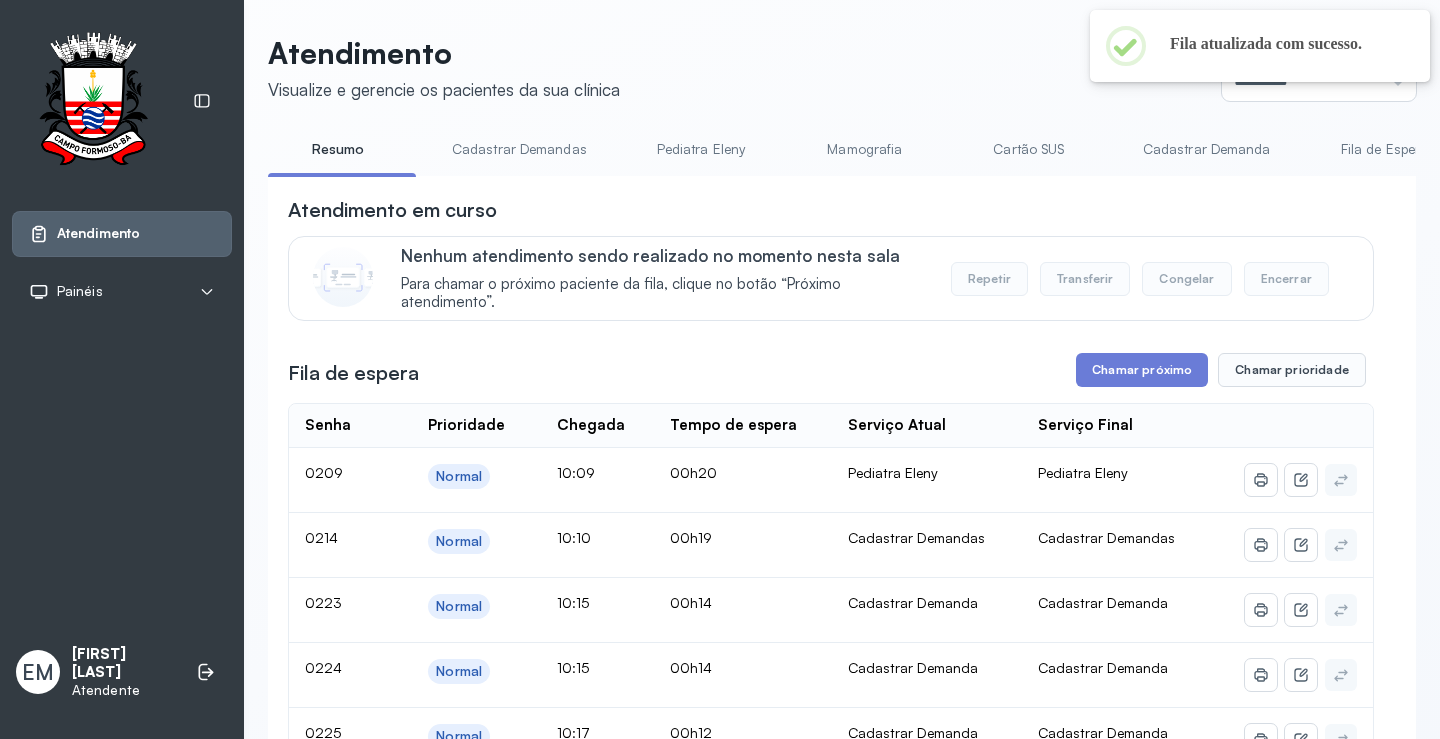 scroll, scrollTop: 200, scrollLeft: 0, axis: vertical 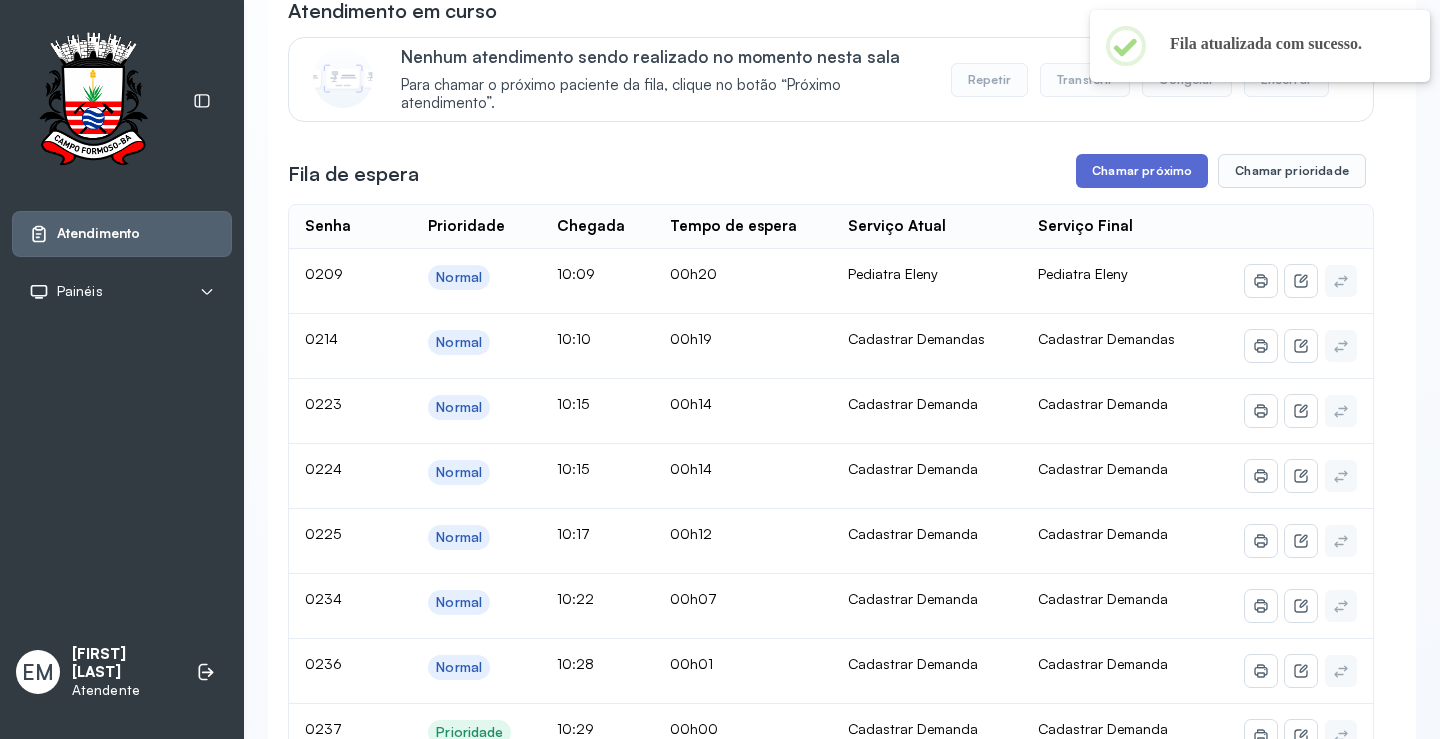 click on "Chamar próximo" at bounding box center (1142, 171) 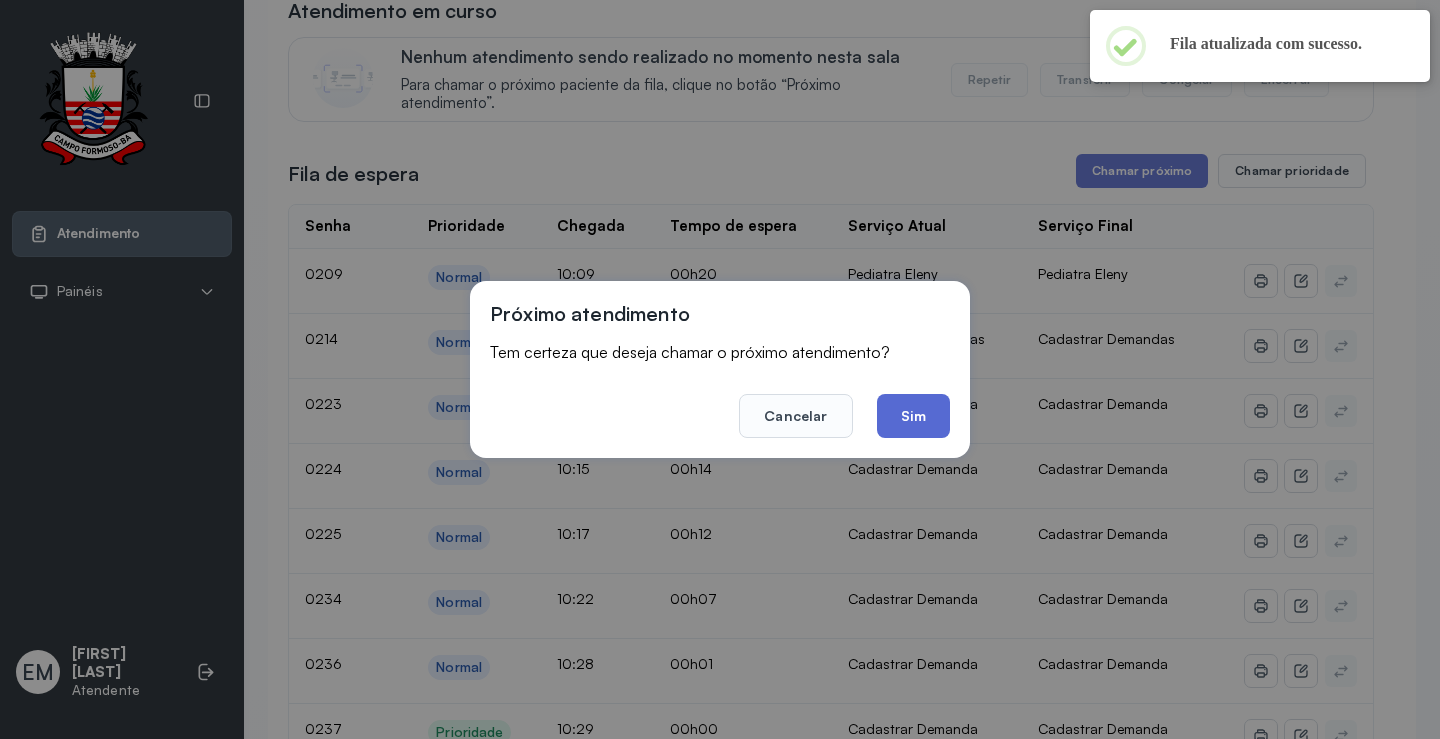 click on "Sim" 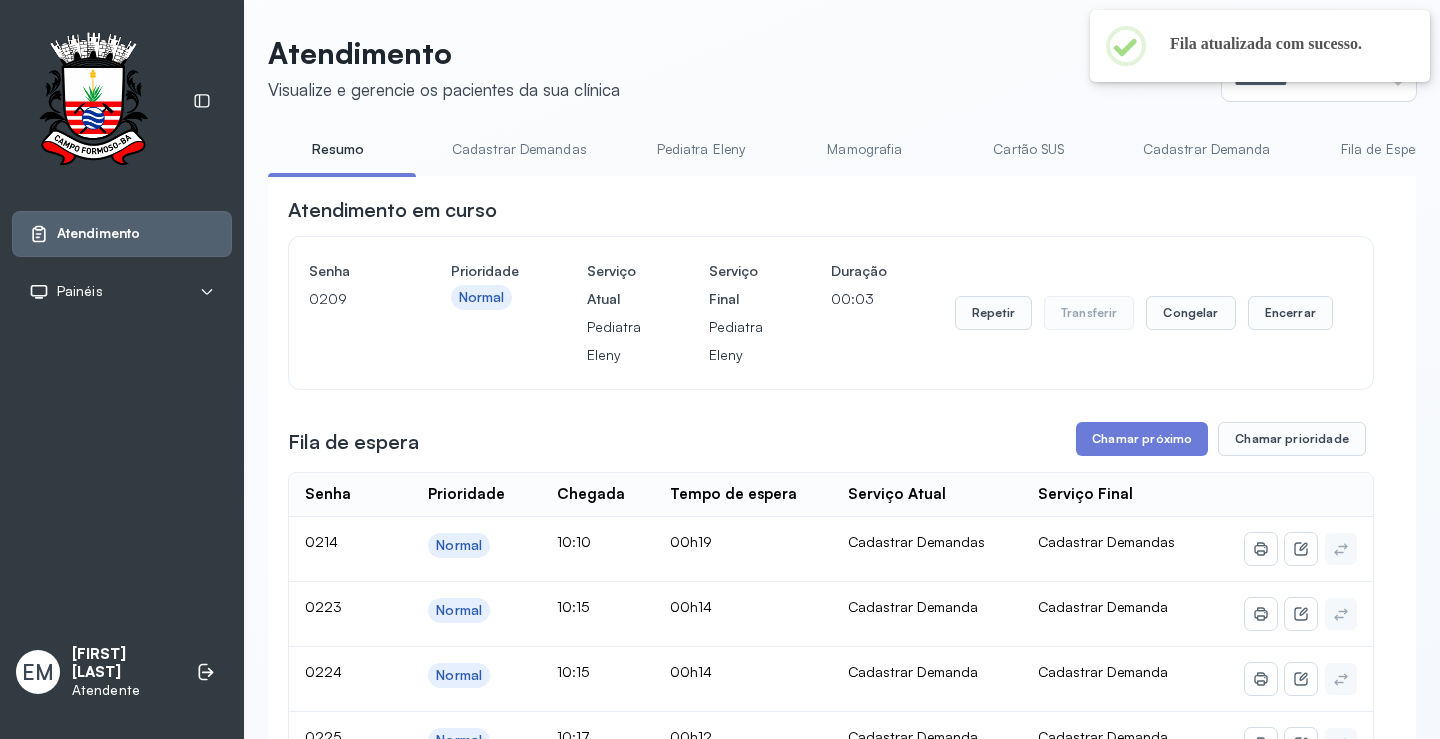 scroll, scrollTop: 200, scrollLeft: 0, axis: vertical 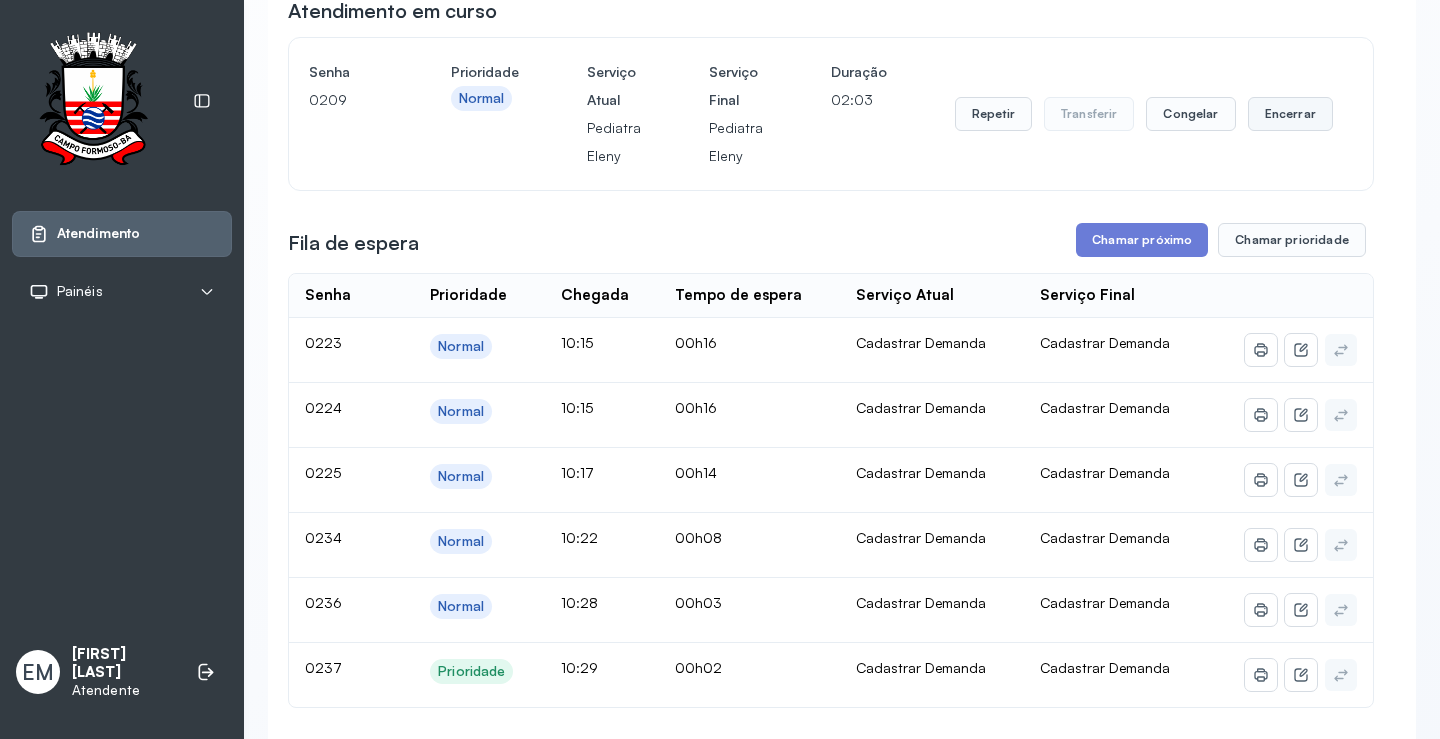 click on "Encerrar" at bounding box center [1290, 114] 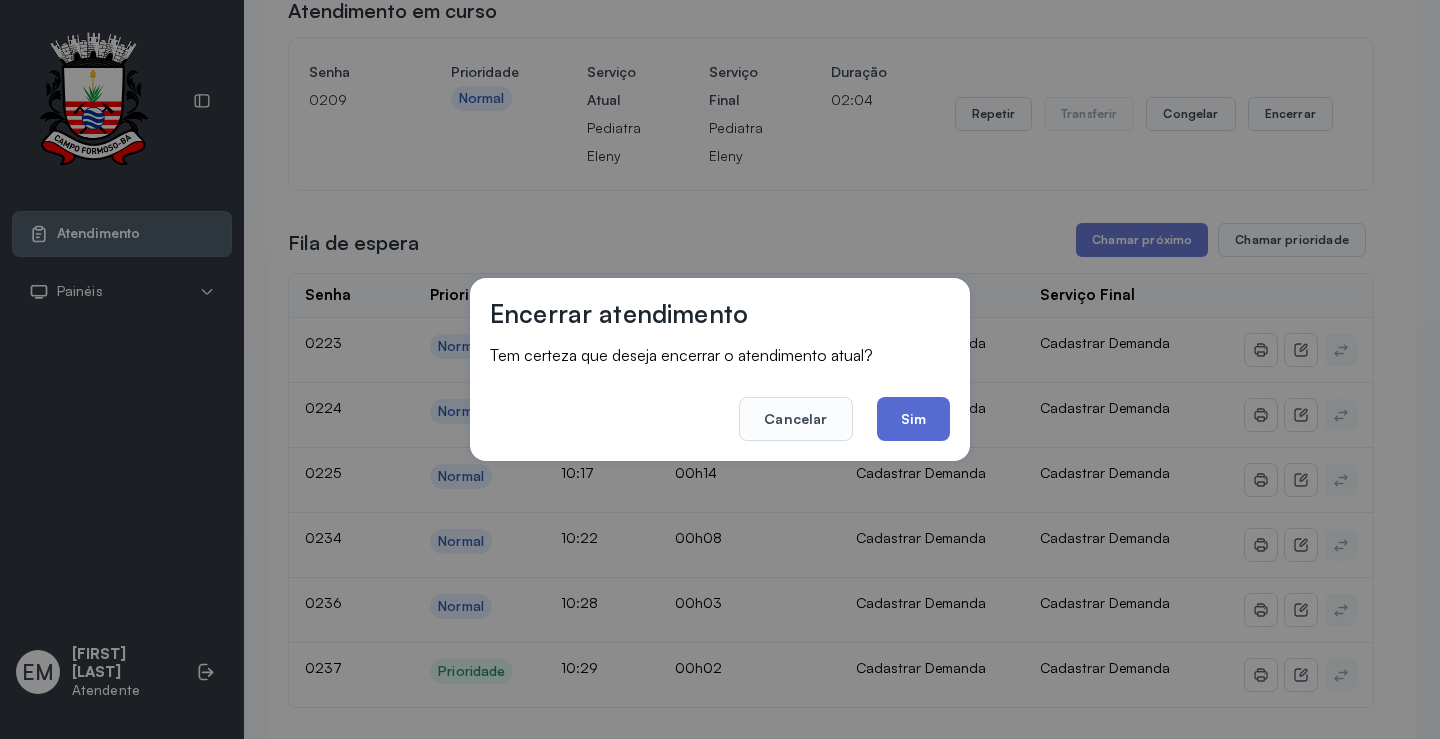 click on "Sim" 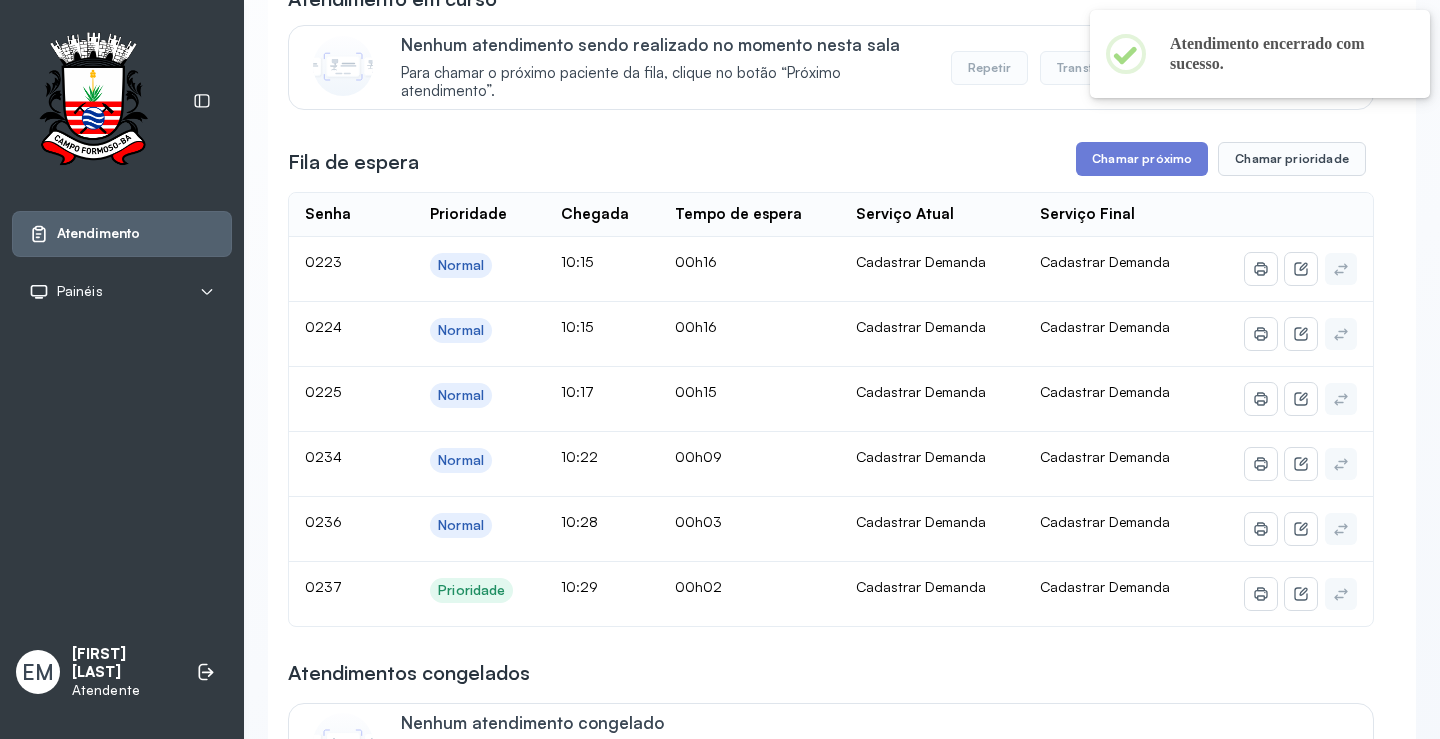 scroll, scrollTop: 0, scrollLeft: 0, axis: both 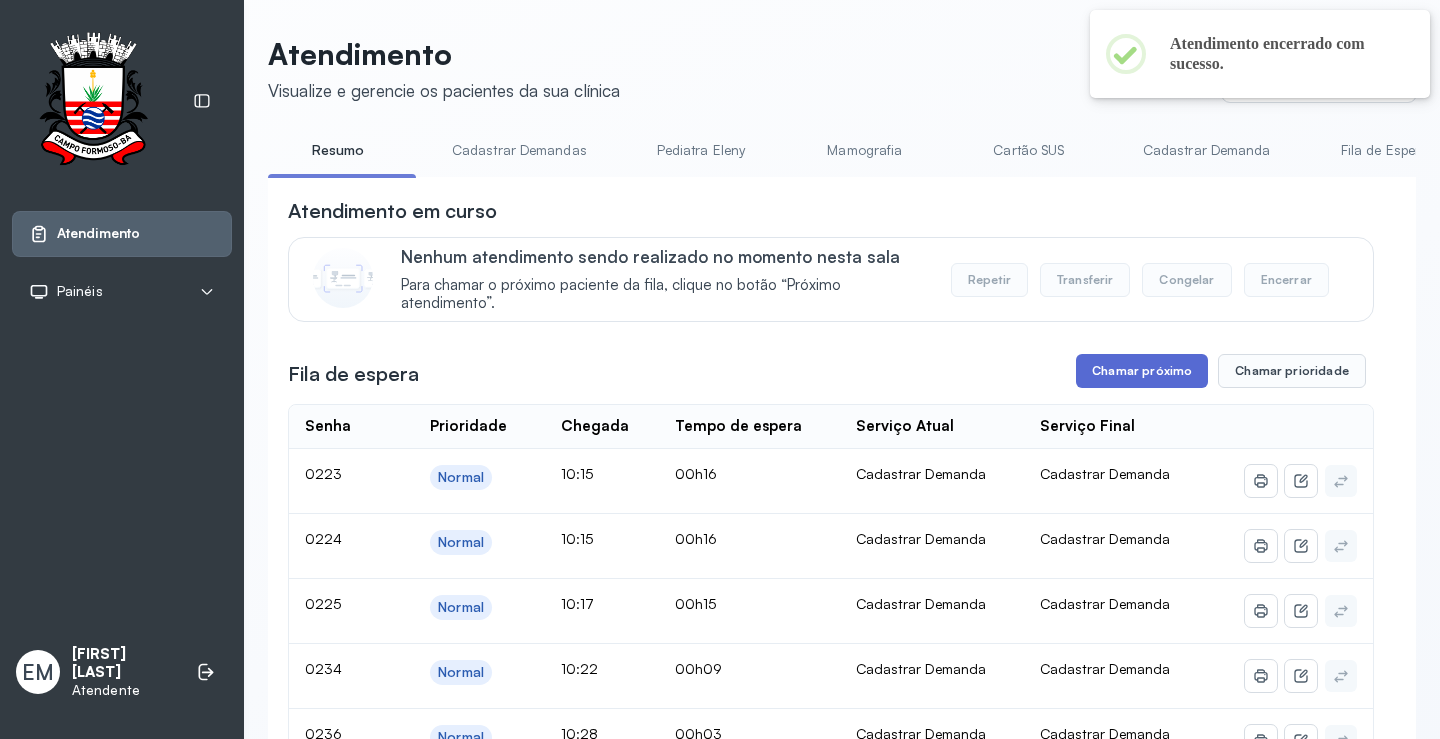 click on "Chamar próximo" at bounding box center [1142, 371] 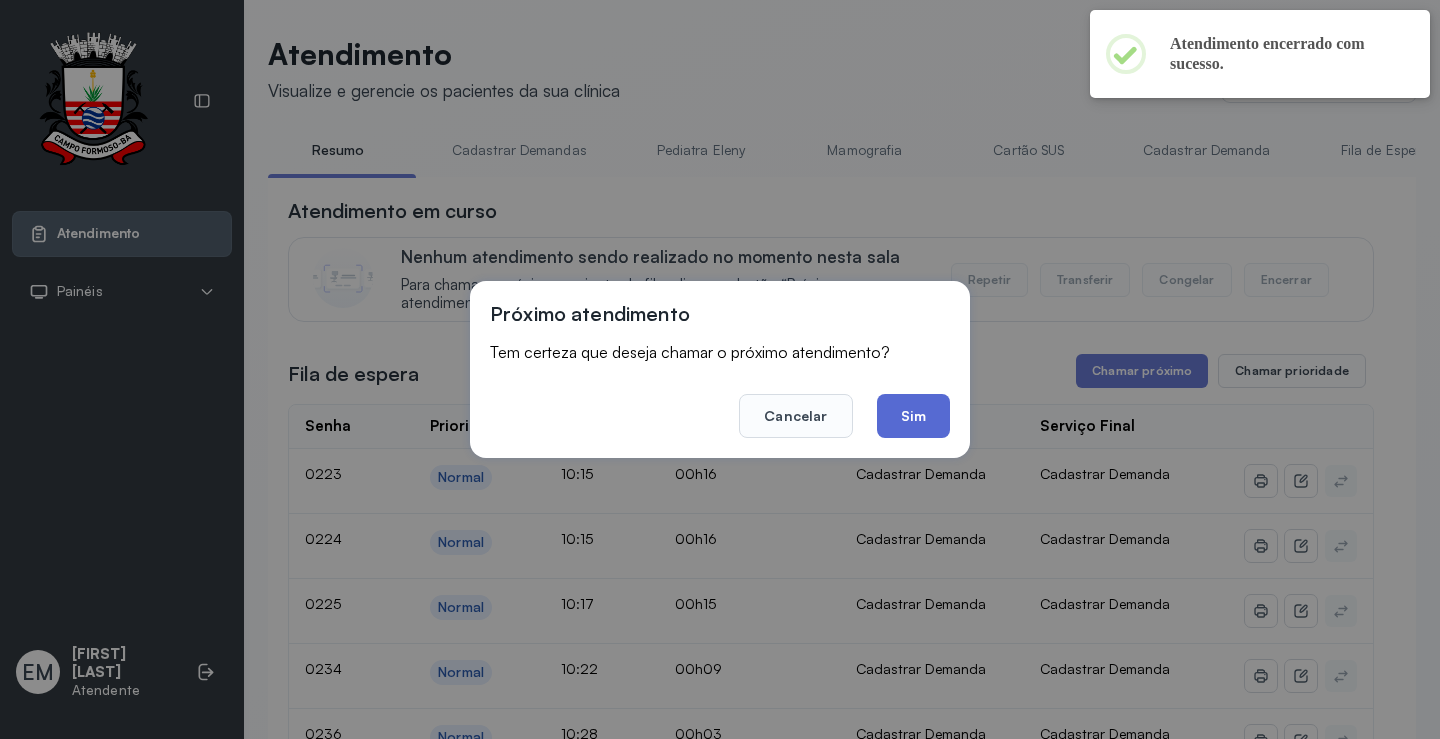click on "Sim" 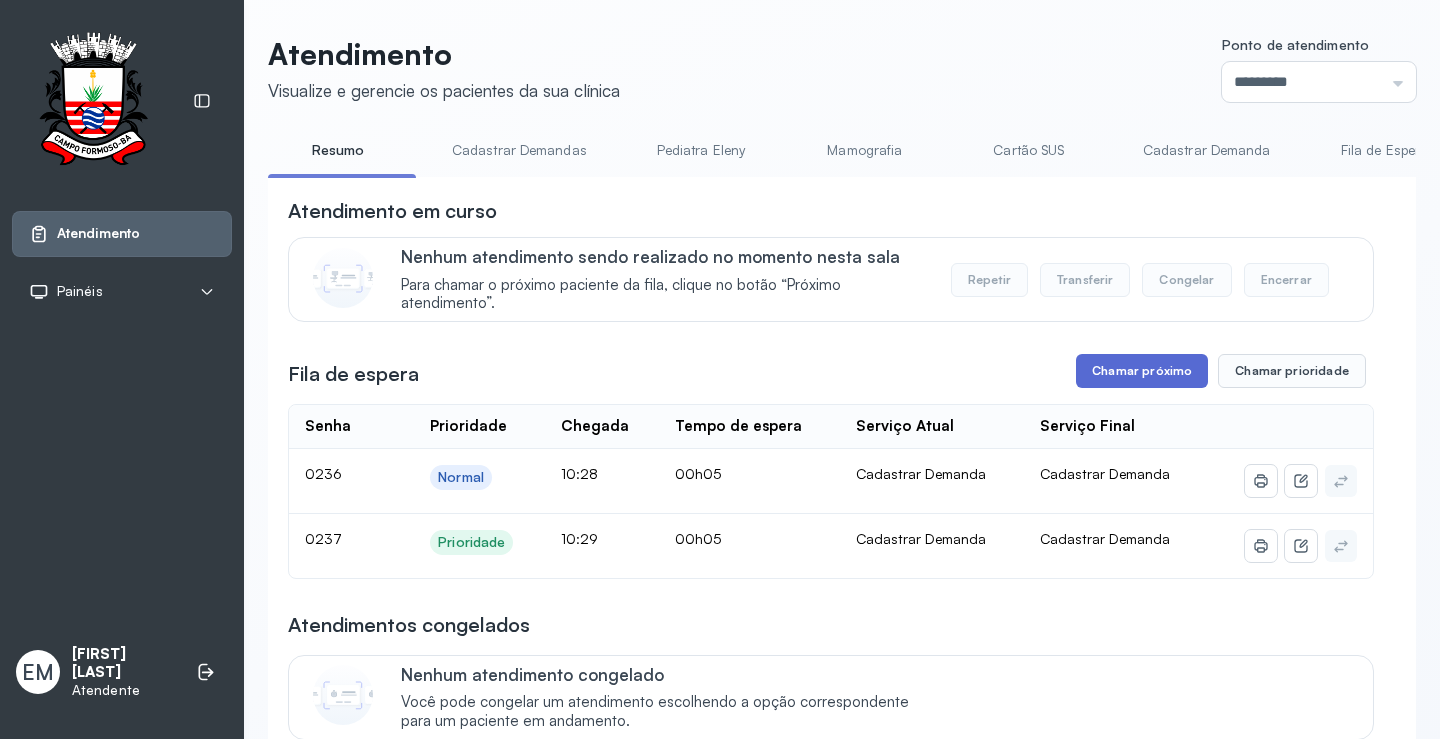 click on "Chamar próximo" at bounding box center (1142, 371) 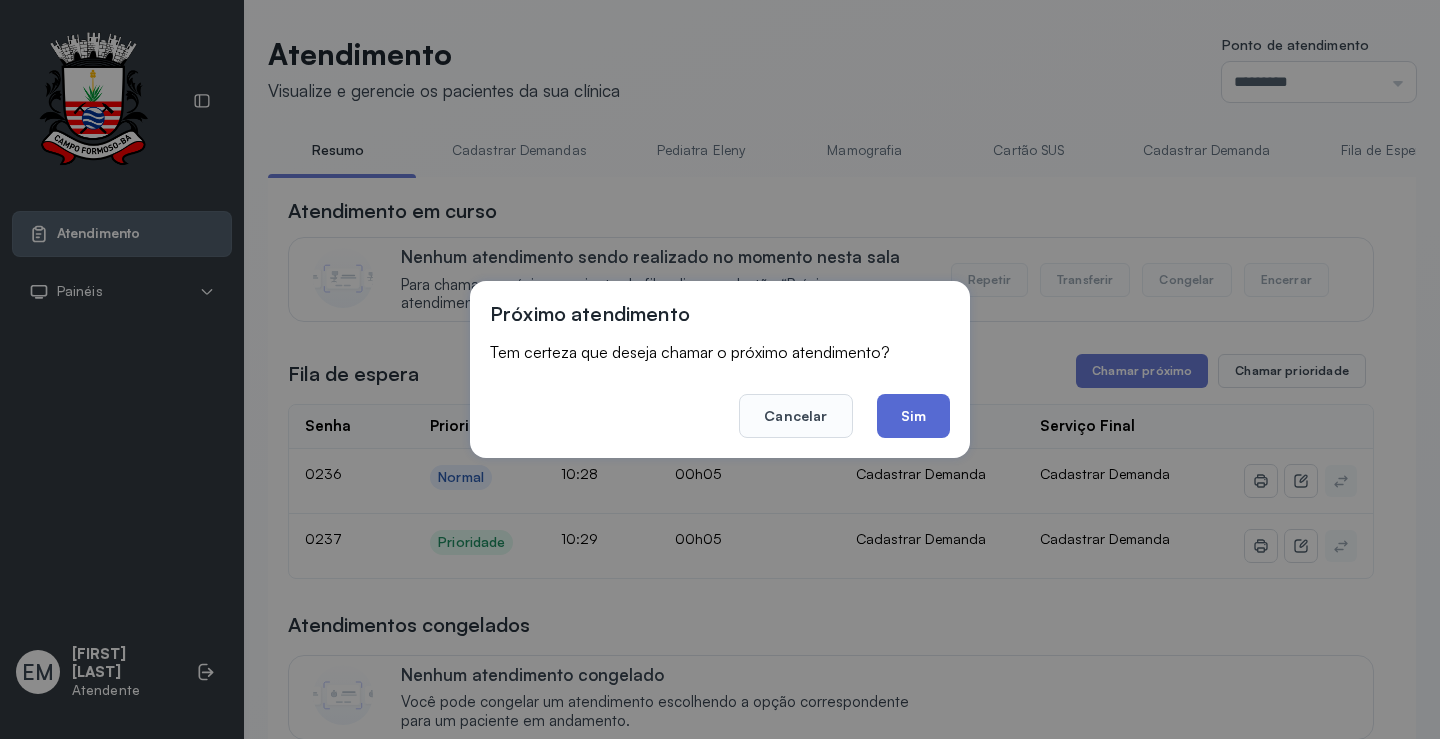 click on "Sim" 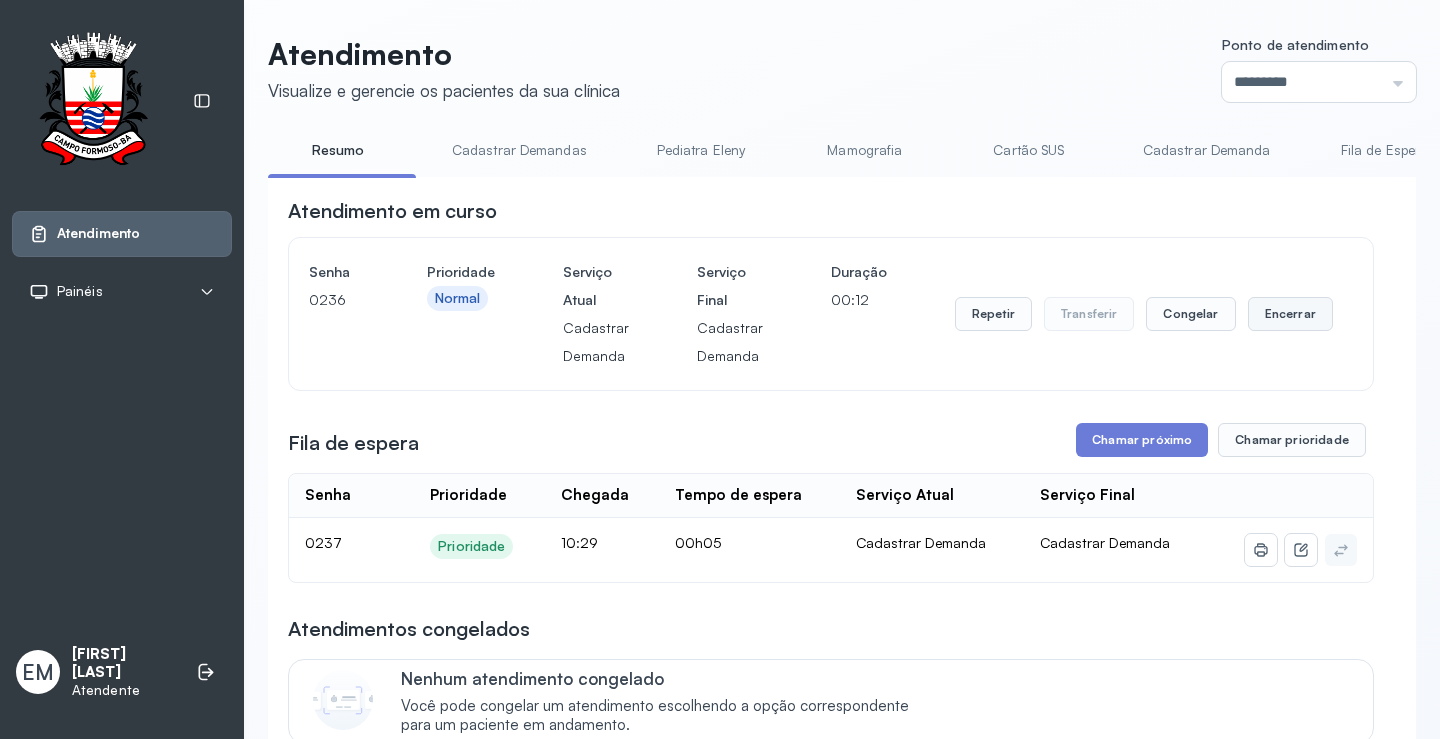 click on "Encerrar" at bounding box center [1290, 314] 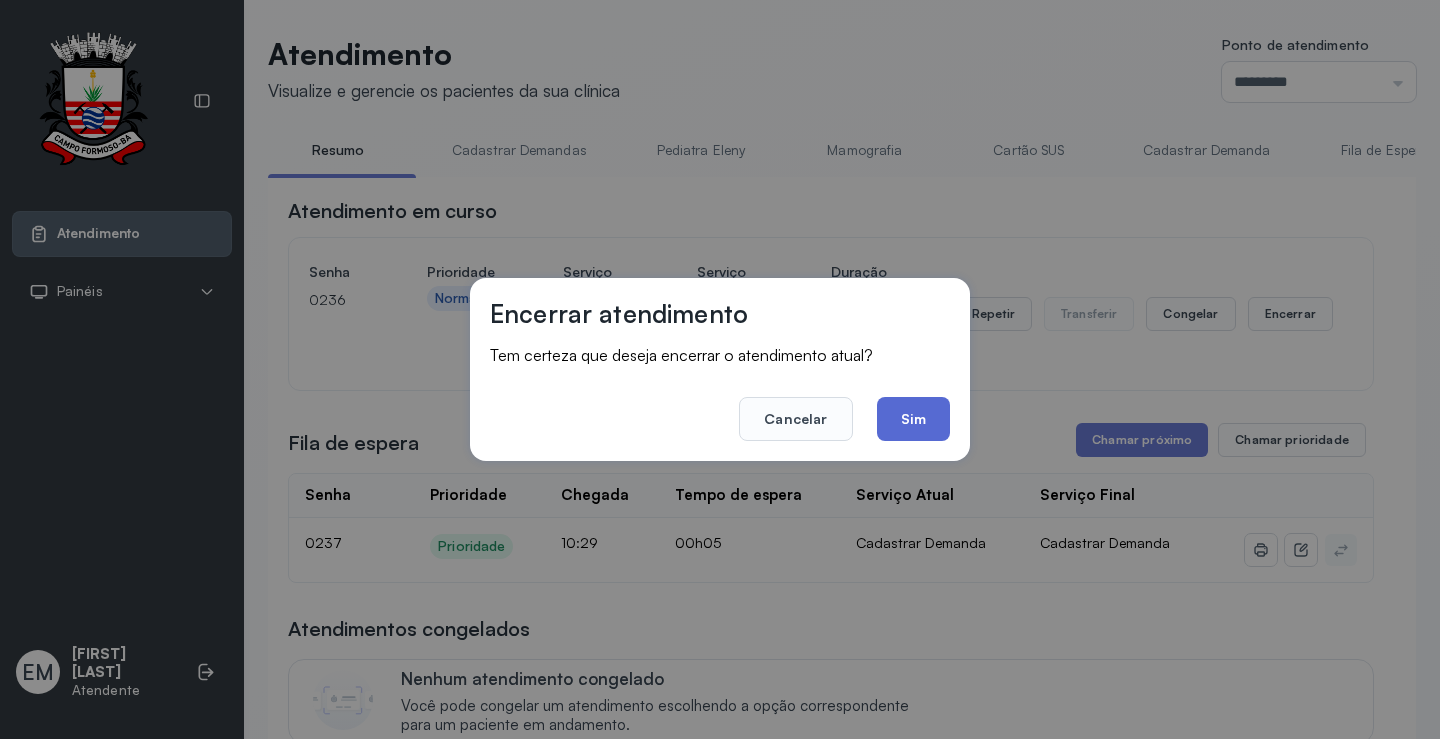 click on "Sim" 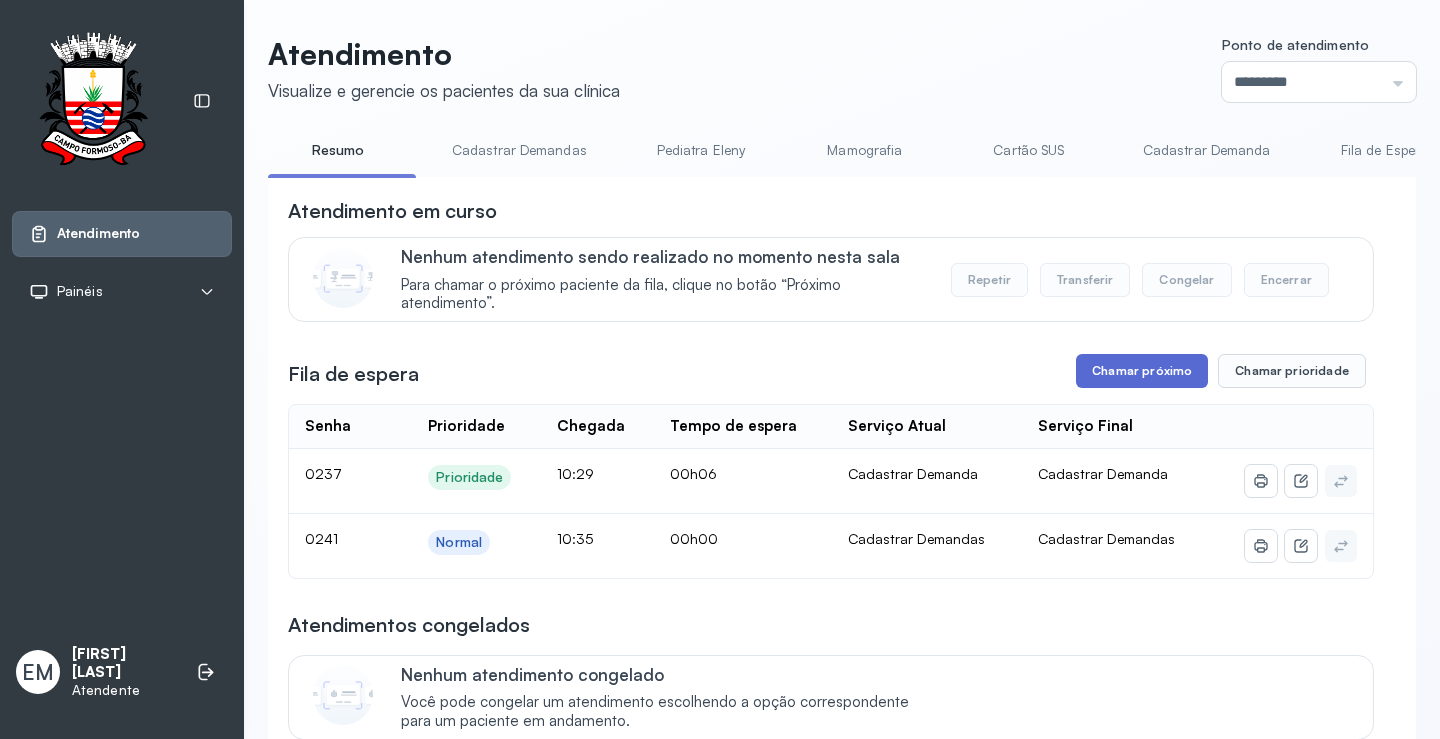 click on "Chamar próximo" at bounding box center (1142, 371) 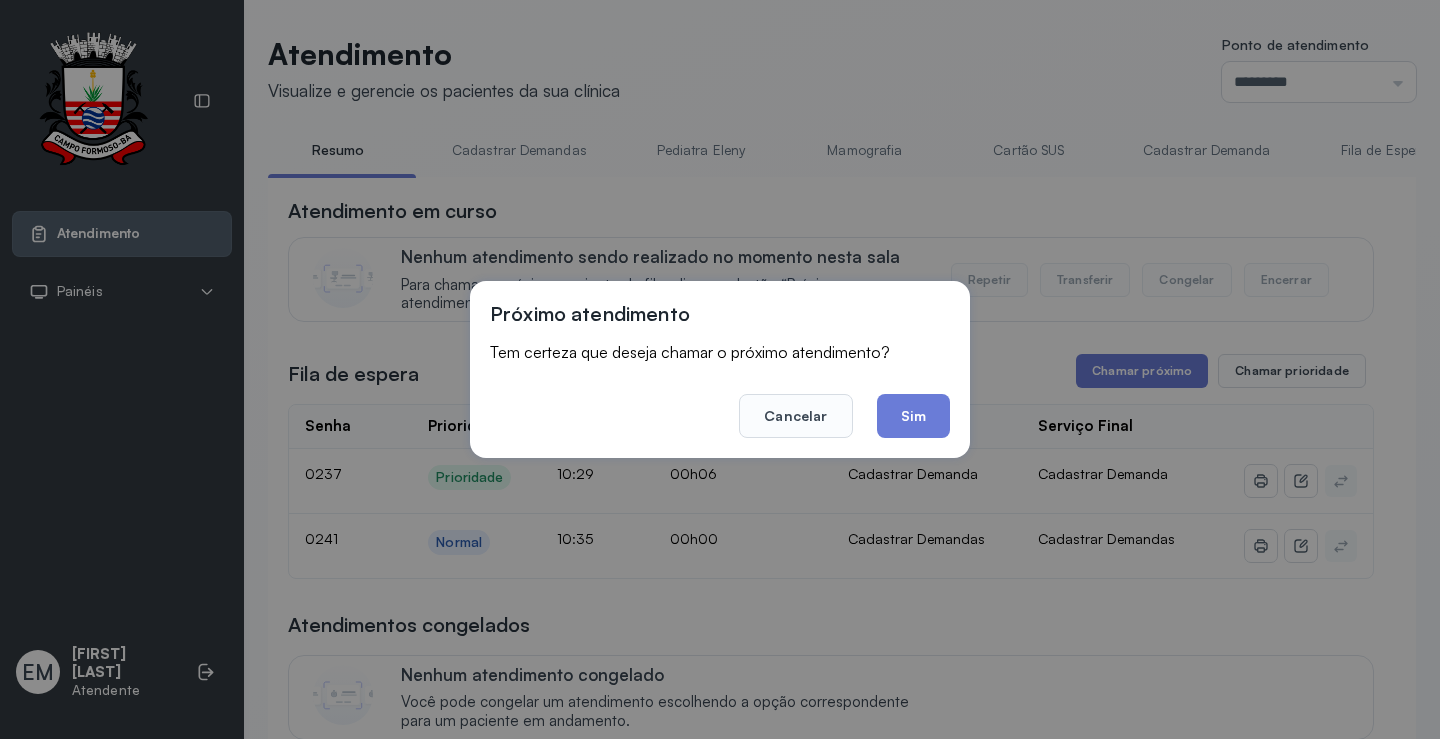 click on "Cancelar Sim" at bounding box center (720, 402) 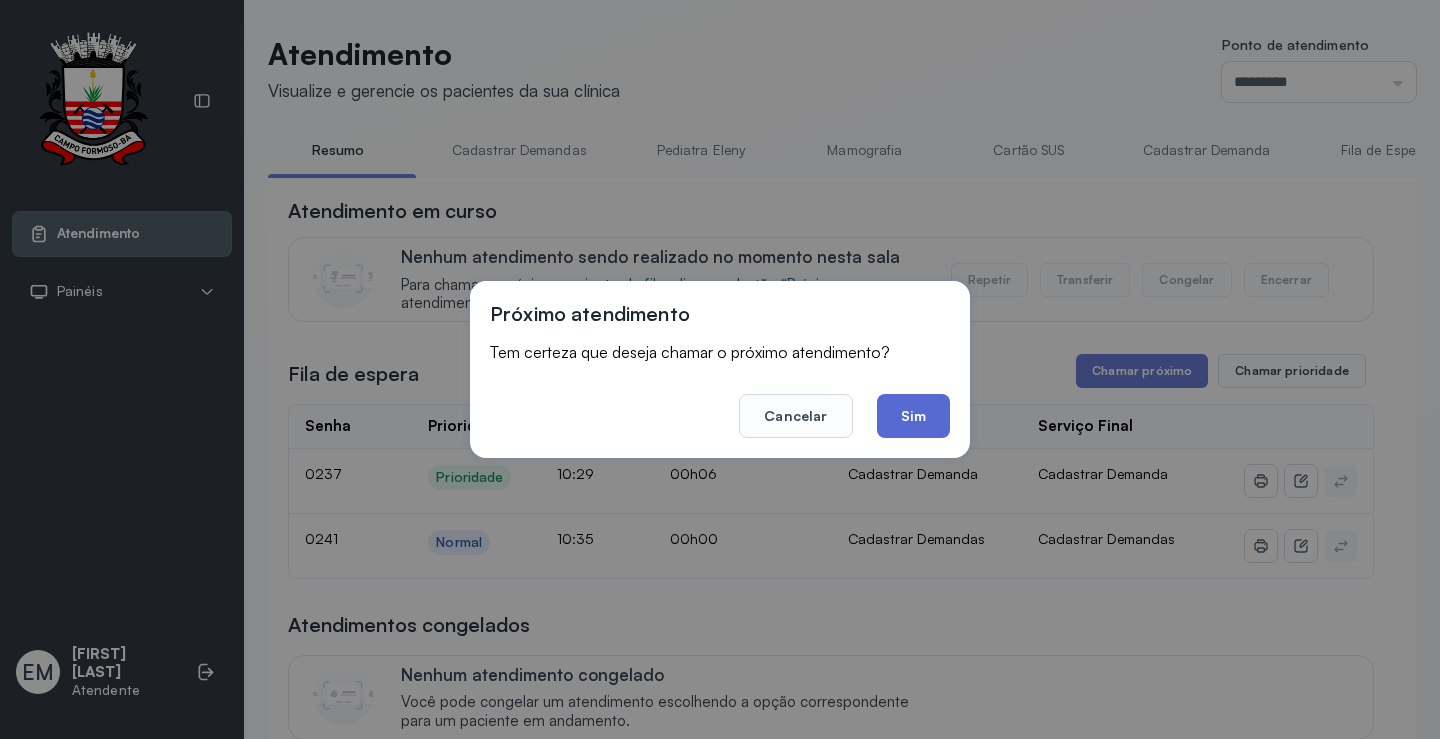 click on "Sim" 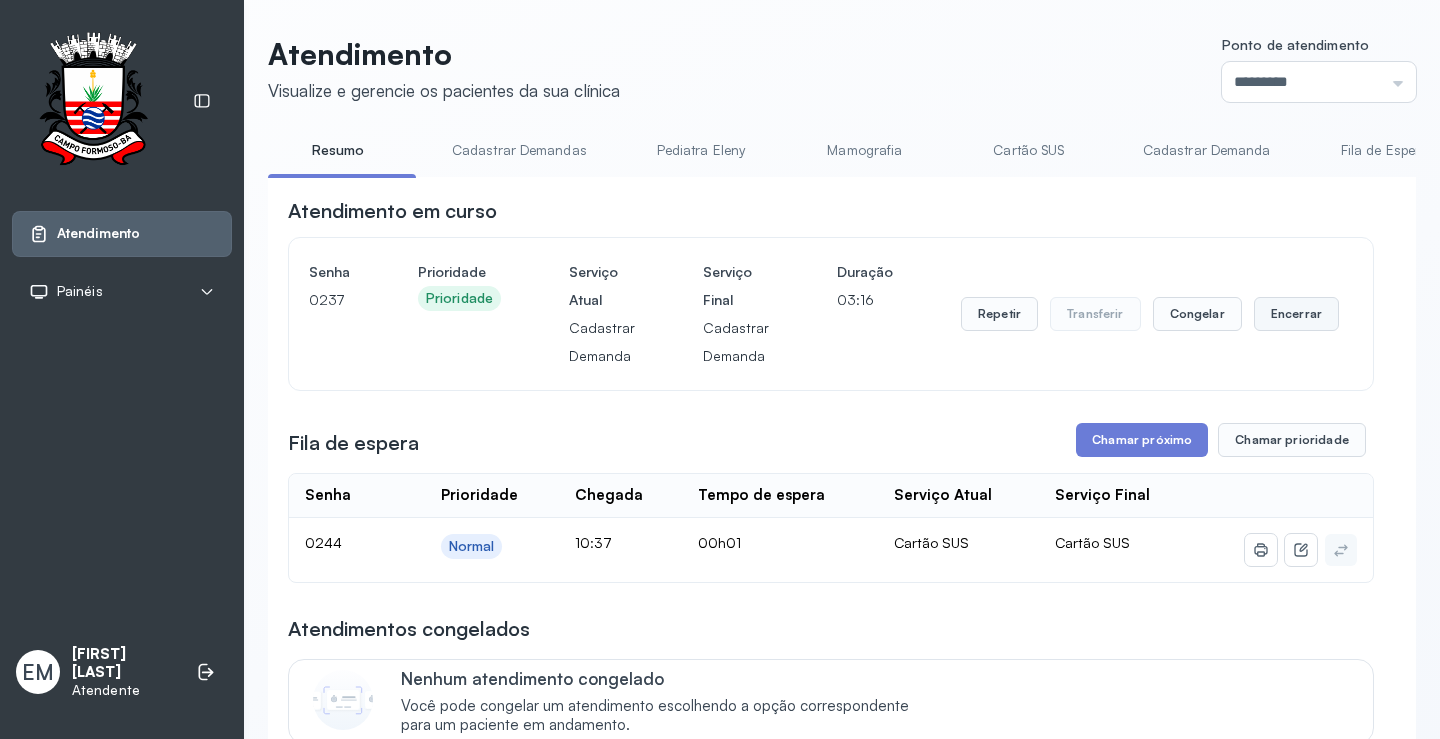 click on "Encerrar" at bounding box center (1296, 314) 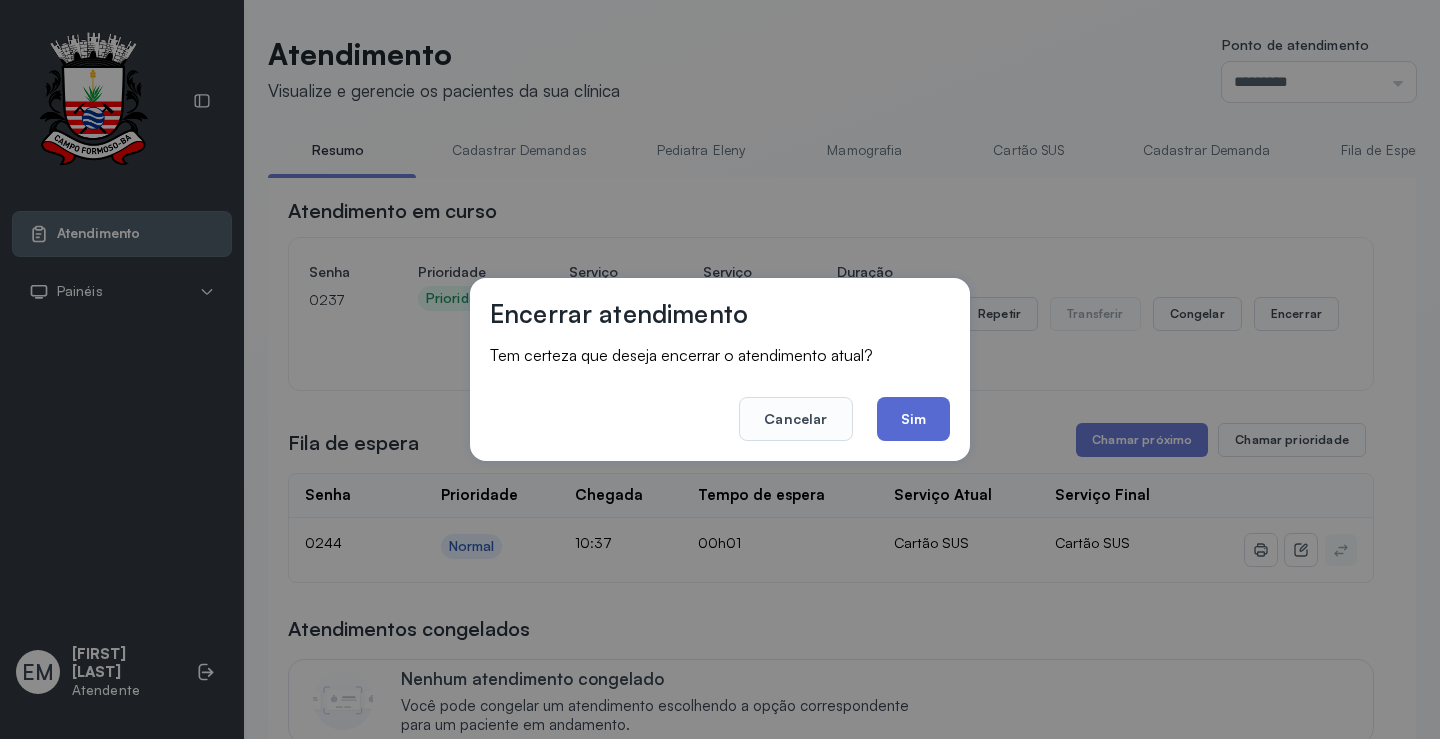 click on "Sim" 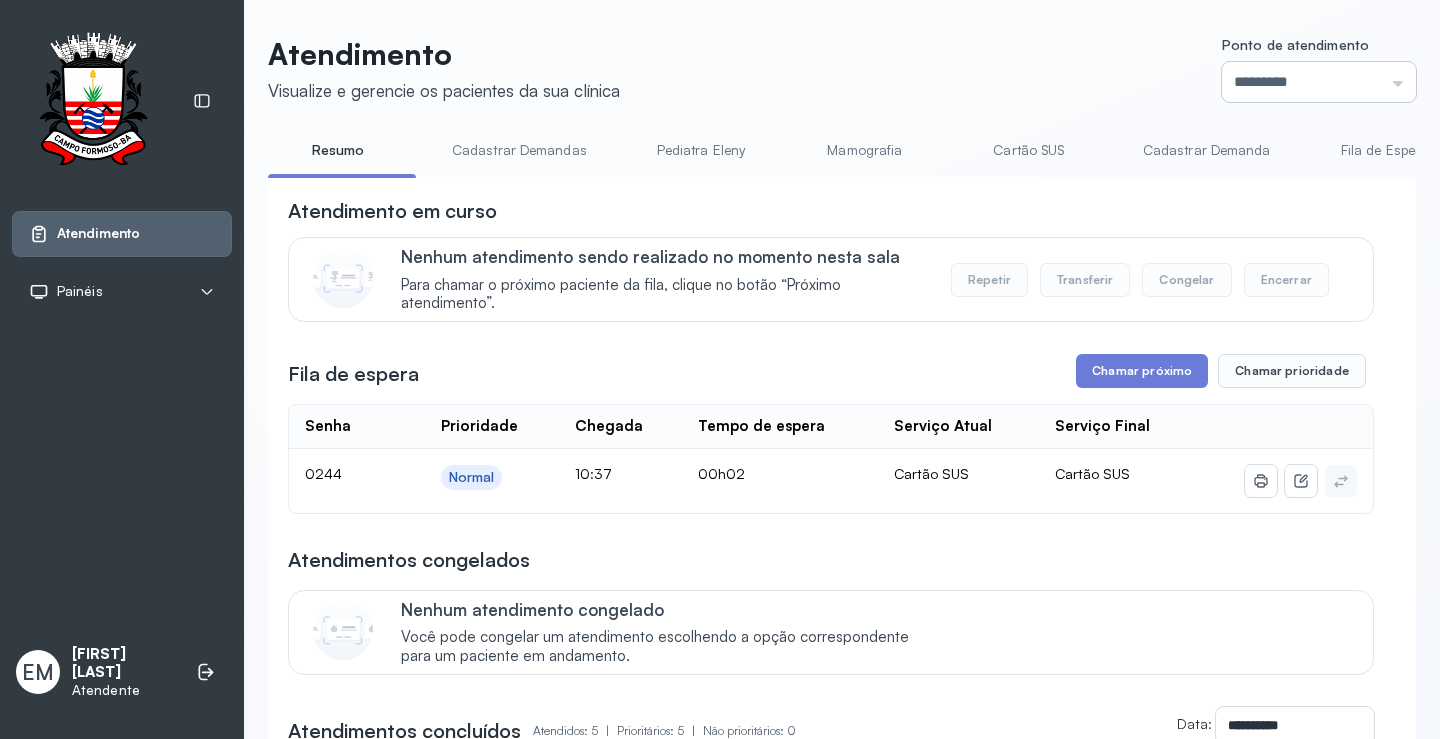 click on "*********" at bounding box center (1319, 82) 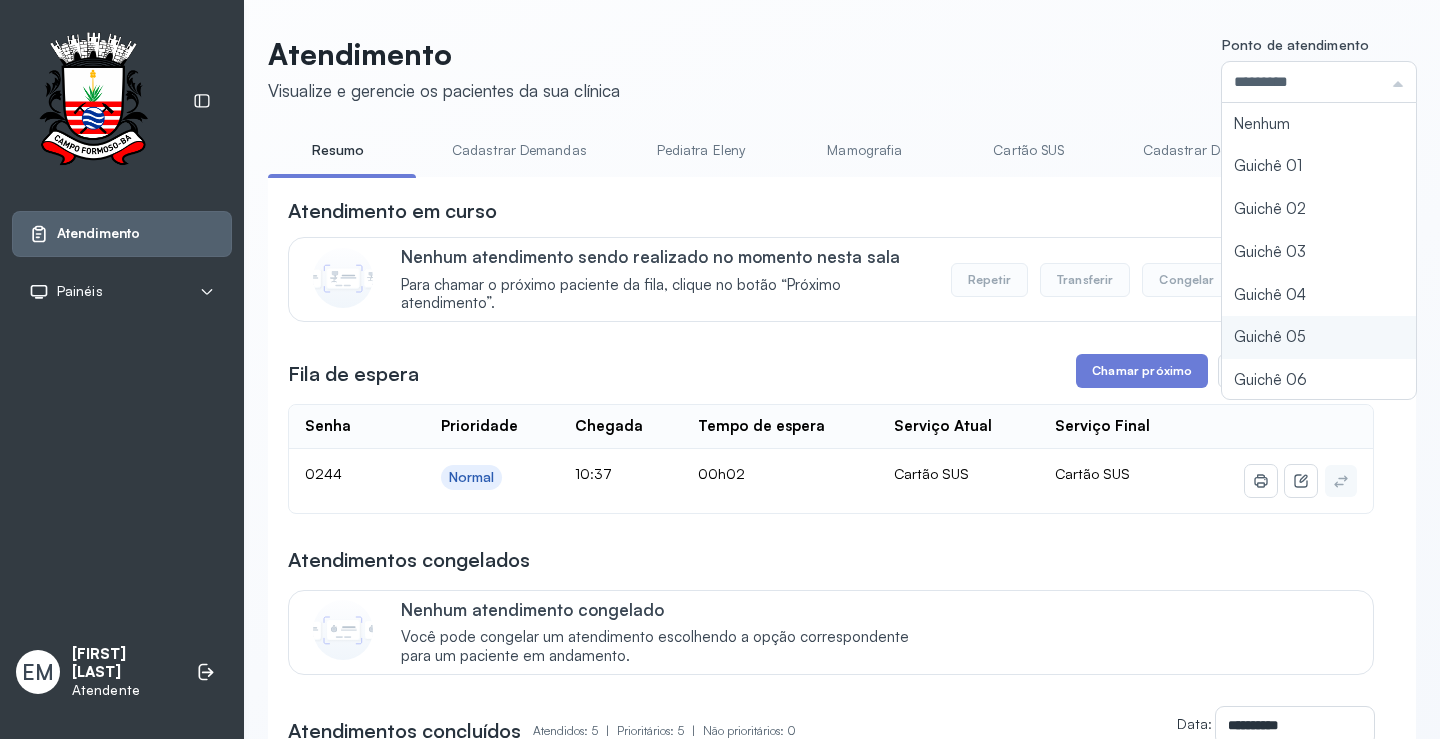 scroll, scrollTop: 88, scrollLeft: 0, axis: vertical 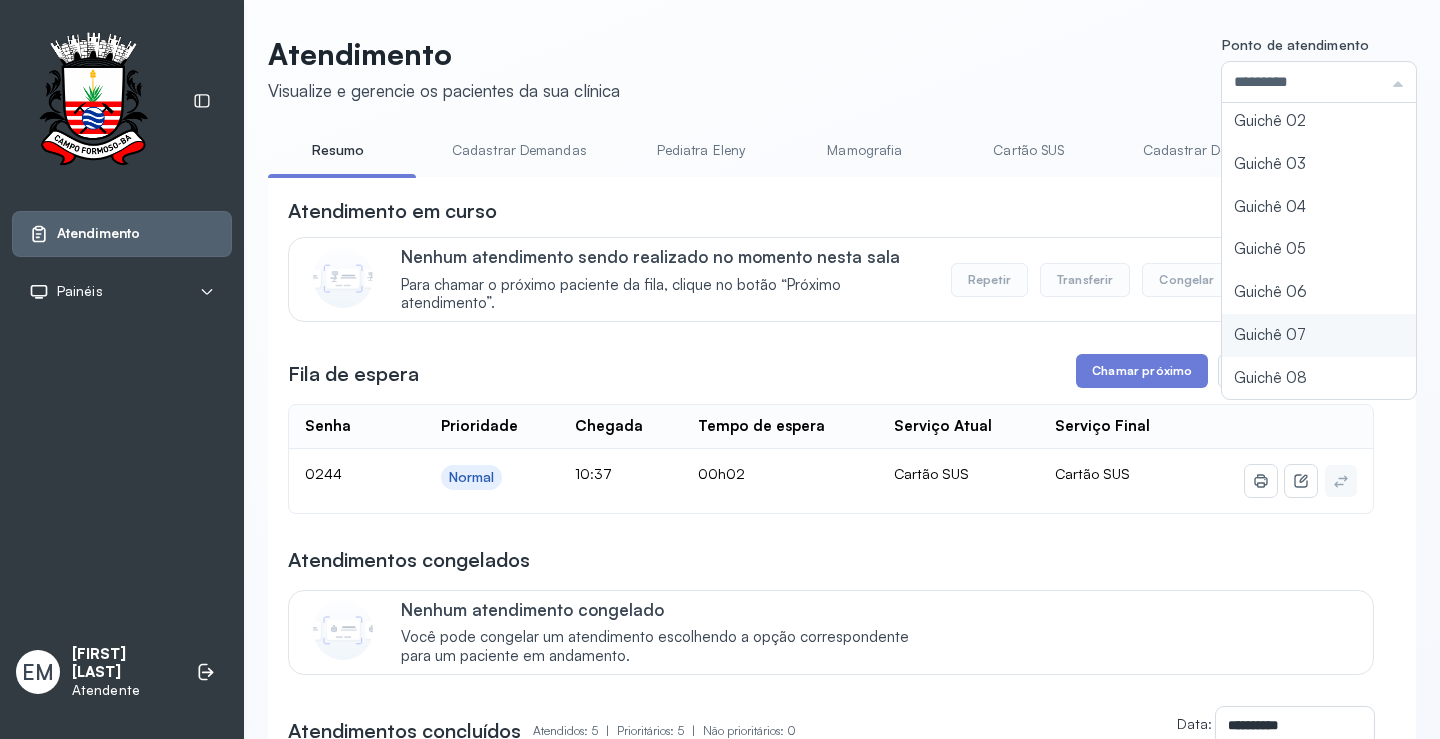 click on "Atendimento Visualize e gerencie os pacientes da sua clínica Ponto de atendimento ********* Nenhum Guichê 01 Guichê 02 Guichê 03 Guichê 04 Guichê 05 Guichê 06 Guichê 07 Guichê 08 Resumo Cadastrar Demandas Pediatra [NAME] Mamografia Cartão SUS Cadastrar Demanda Fila de Espera Pediatra [NAME] Pediatra [NAME] Ortopedista [NAME] Ortopedista [NAME] Ginecologista [NAME] Ginecologista [NAME] Endocrinologista [NAME] Endocrinologista [NAME] Obstetra Nefrologista Laboratório INFECTOLOGISTA GERIATRA Atendimento em curso Nenhum atendimento sendo realizado no momento nesta sala Para chamar o próximo paciente da fila, clique no botão “Próximo atendimento”. Repetir Transferir Congelar Encerrar Fila de espera Chamar próximo Chamar prioridade Senha    Prioridade  Chegada  Tempo de espera  Serviço Atual  Serviço Final    0244 Normal 10:37 00h02 Cartão SUS Cartão SUS Atendimentos congelados Nenhum atendimento congelado Atendimentos concluídos  Atendidos: 5  |  Prioritários: 5  | Data:  Senha" 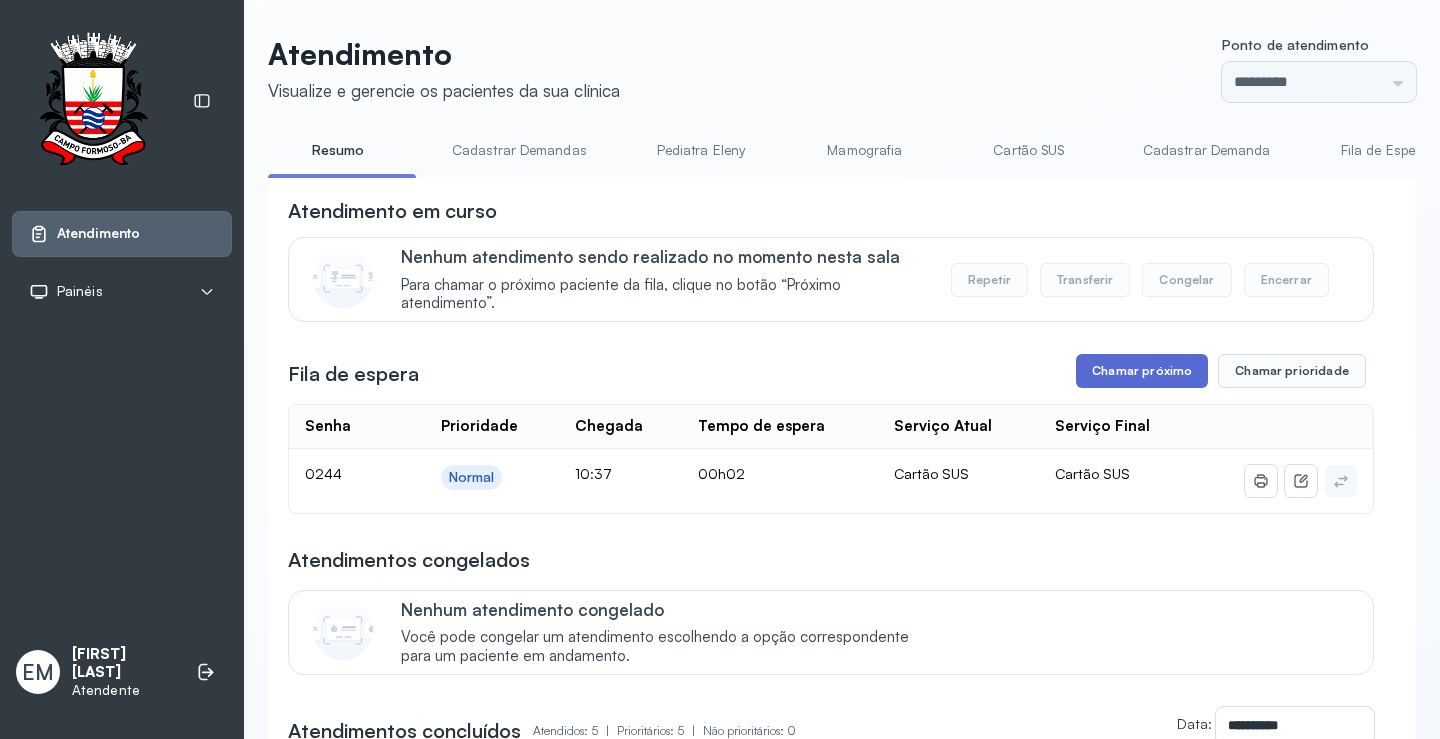 click on "Chamar próximo" at bounding box center [1142, 371] 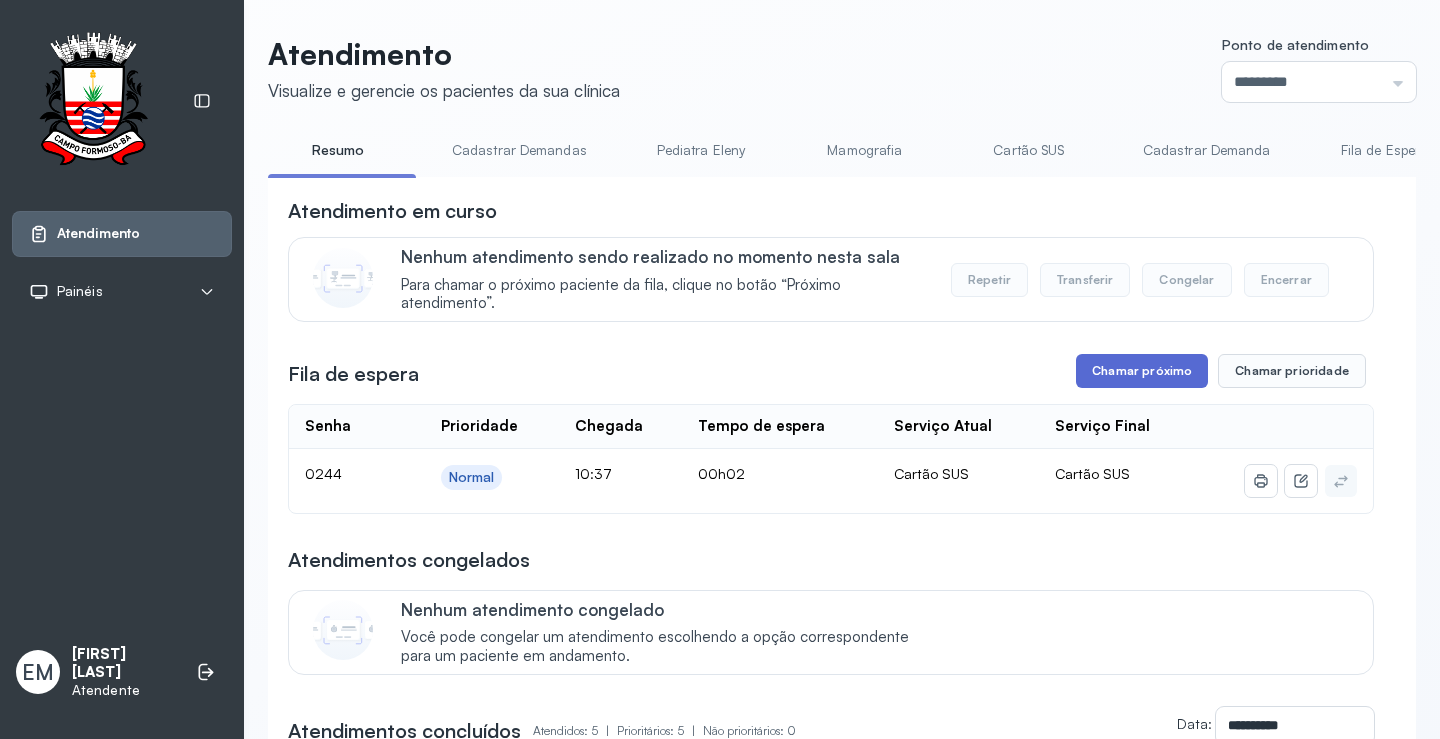 click on "Chamar próximo" at bounding box center (1142, 371) 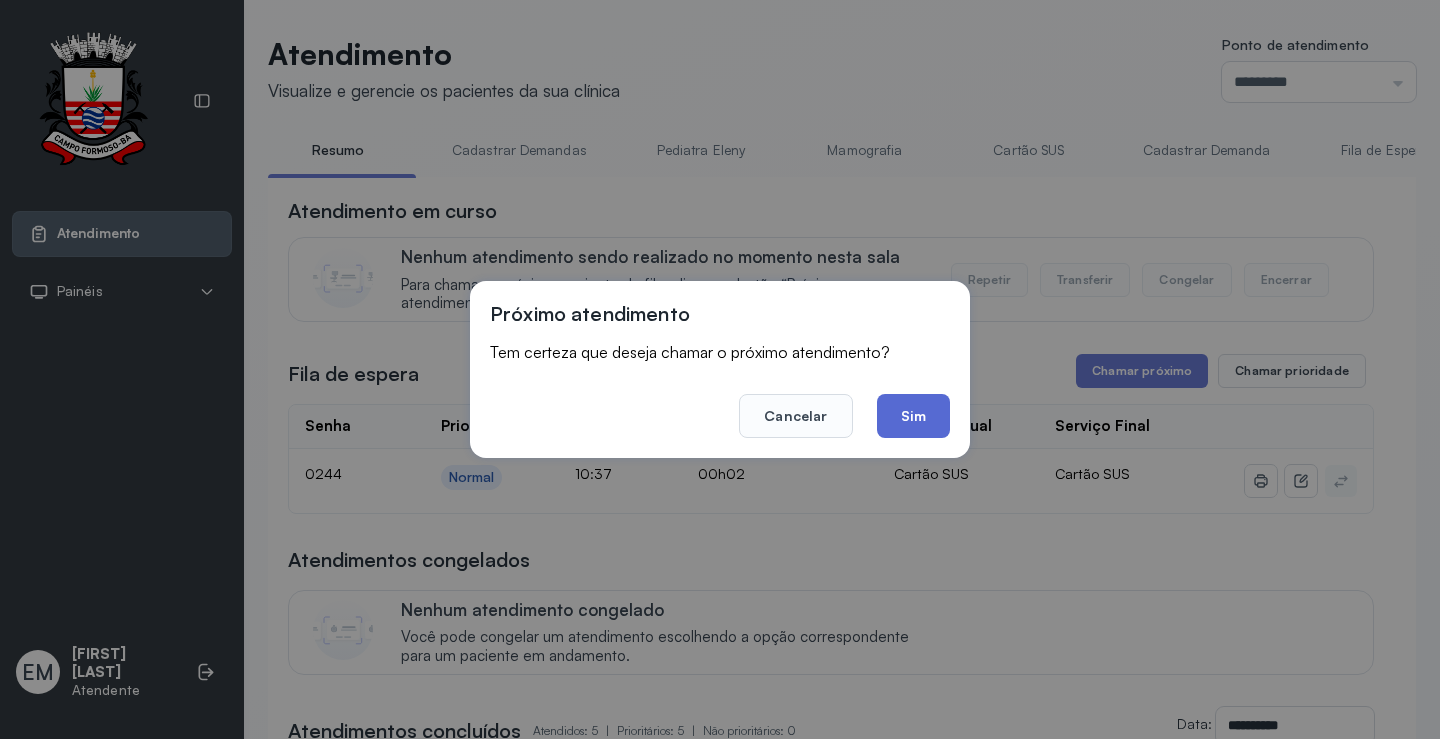 click on "Sim" 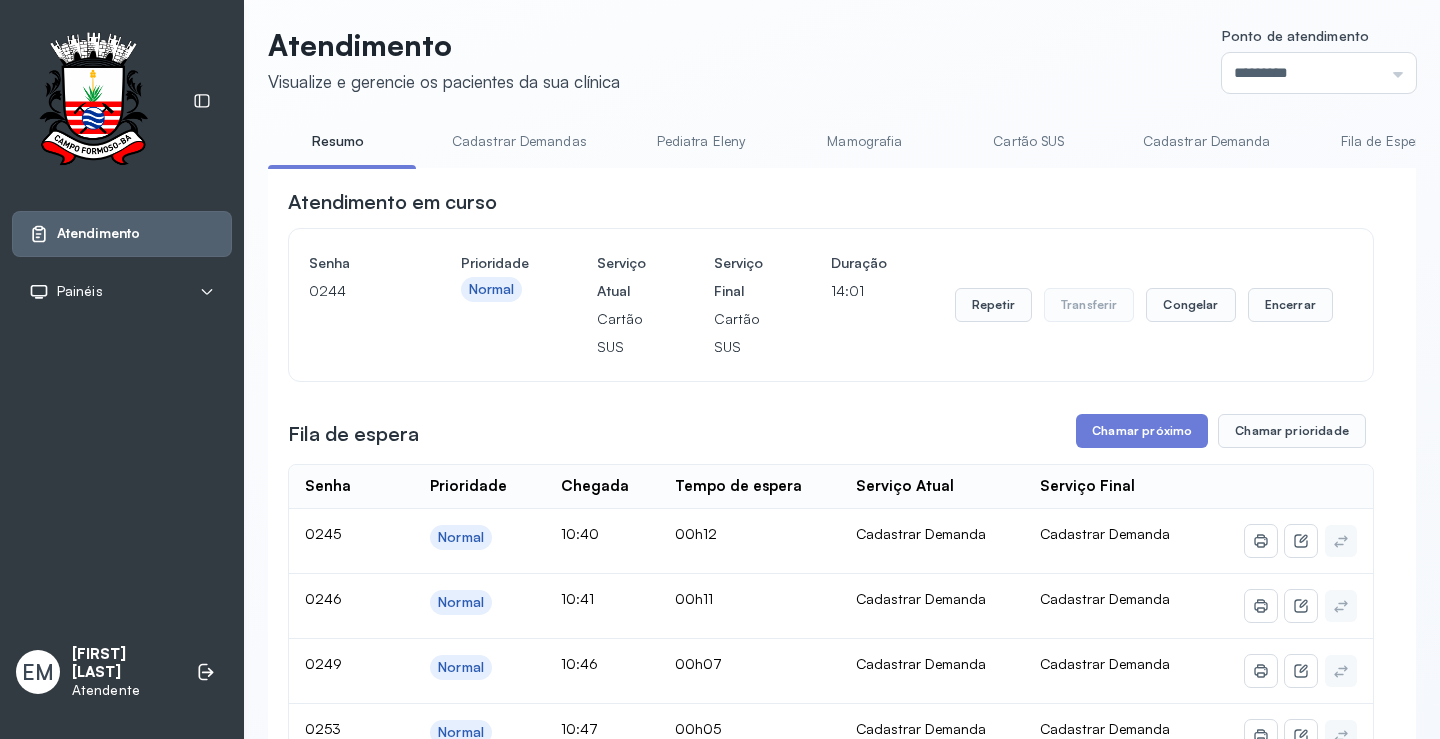 scroll, scrollTop: 0, scrollLeft: 0, axis: both 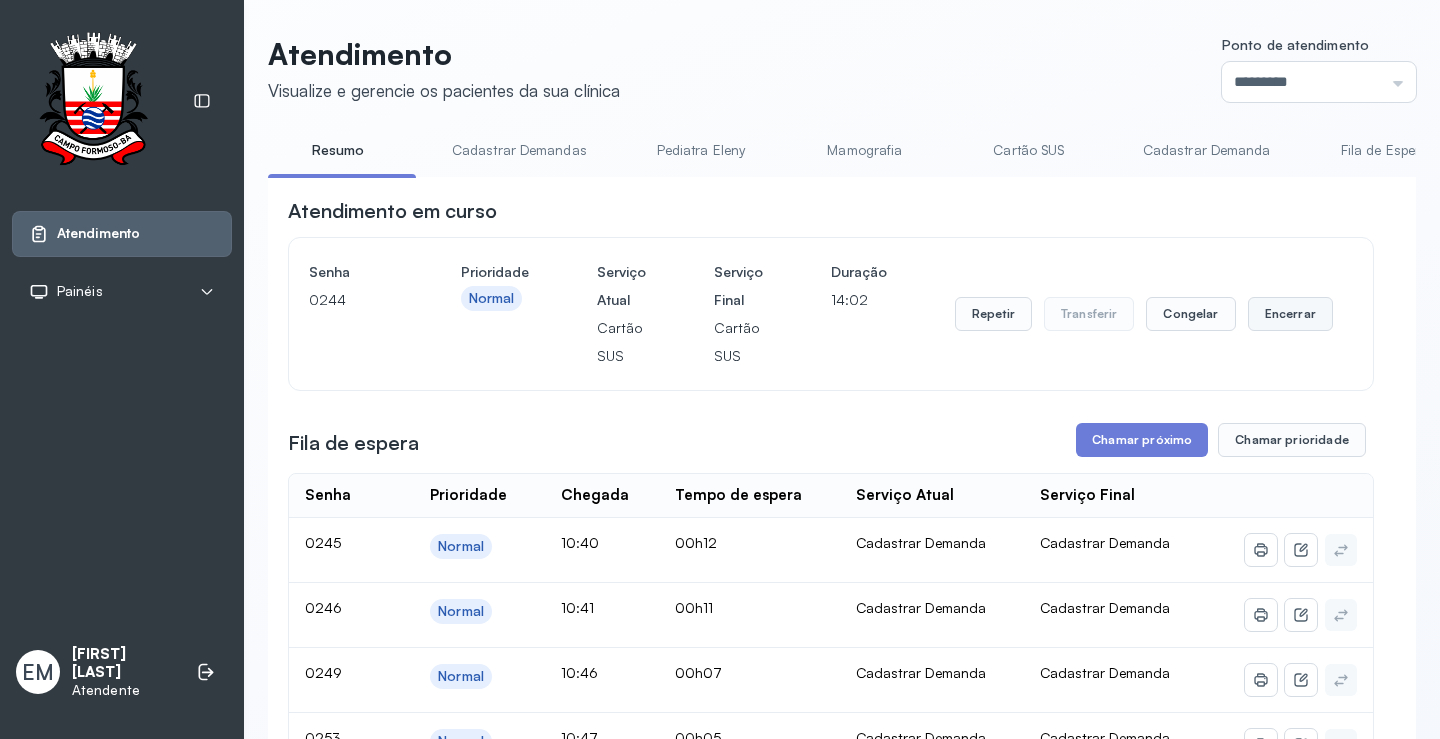 click on "Encerrar" at bounding box center (1290, 314) 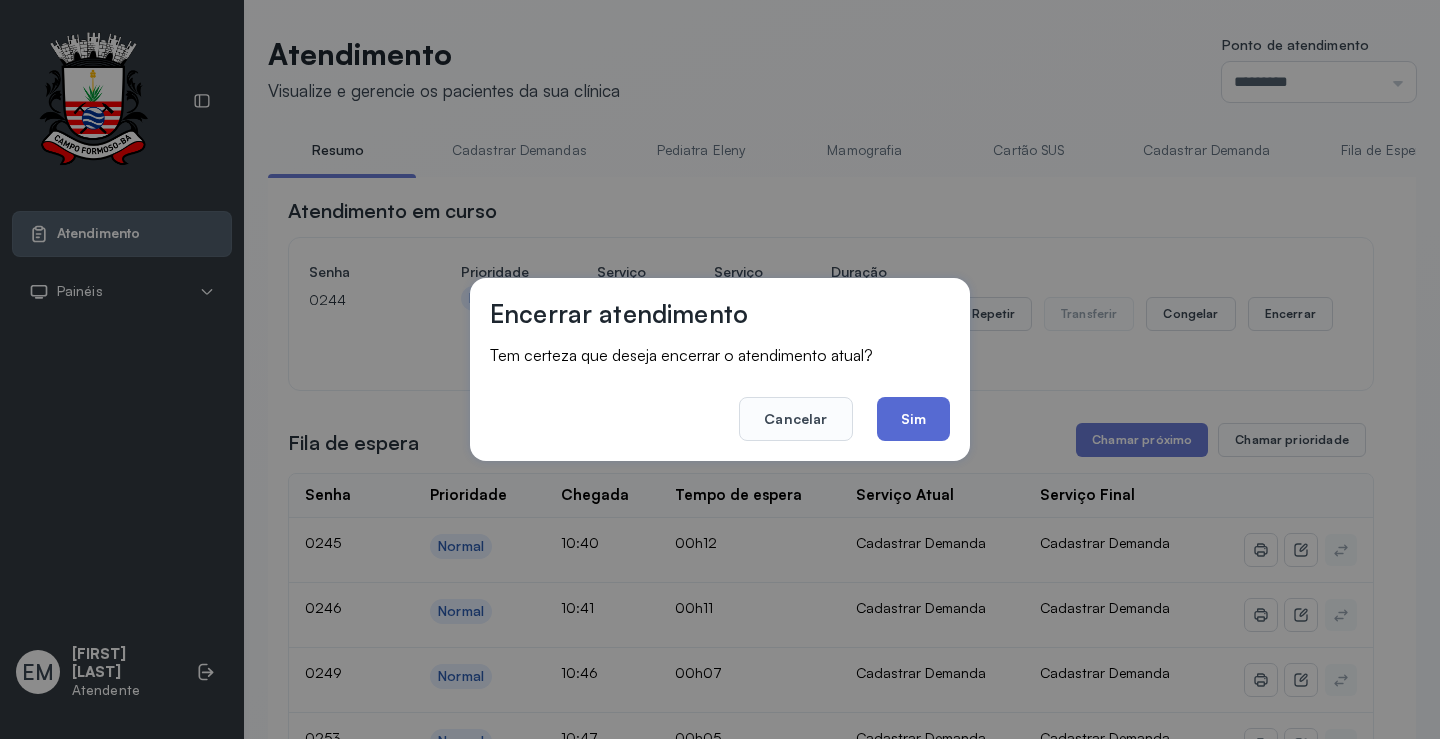 click on "Sim" 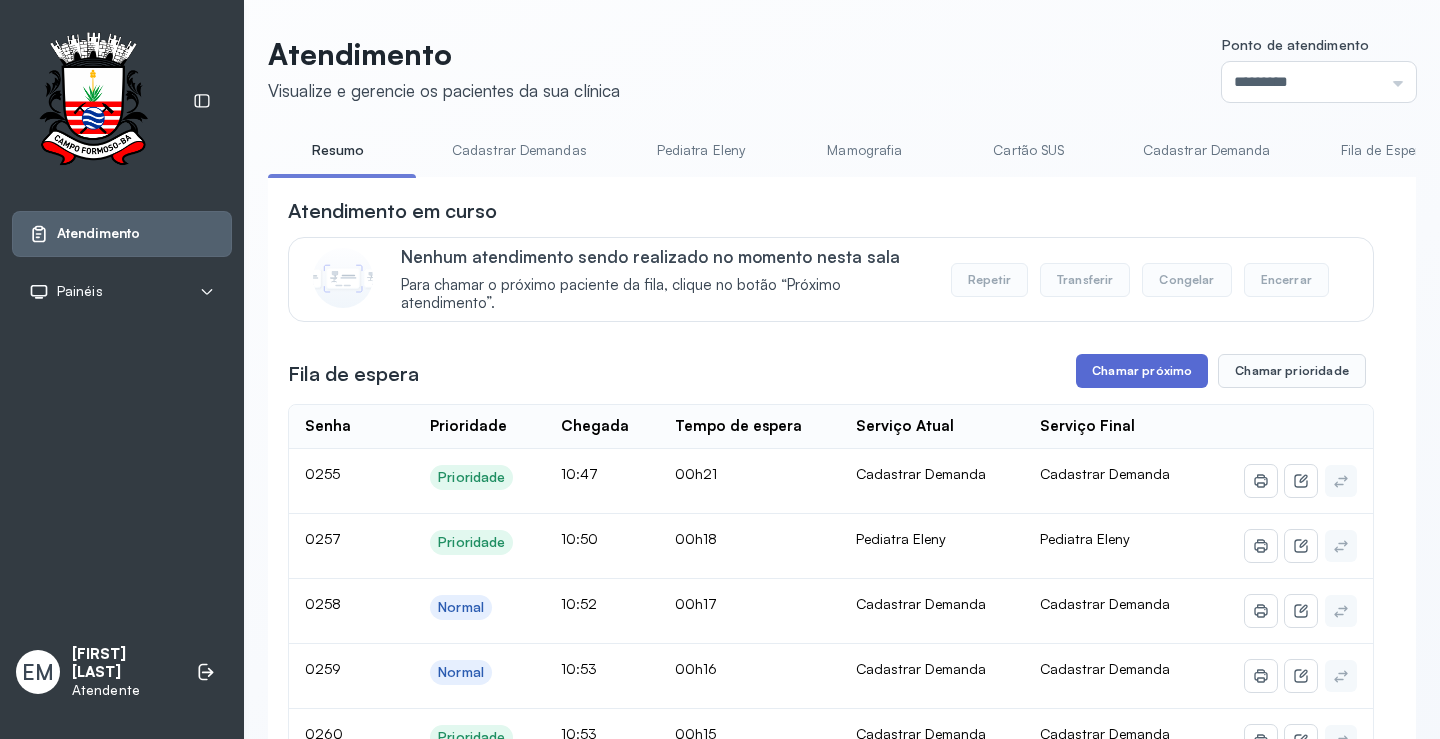 click on "Chamar próximo" at bounding box center [1142, 371] 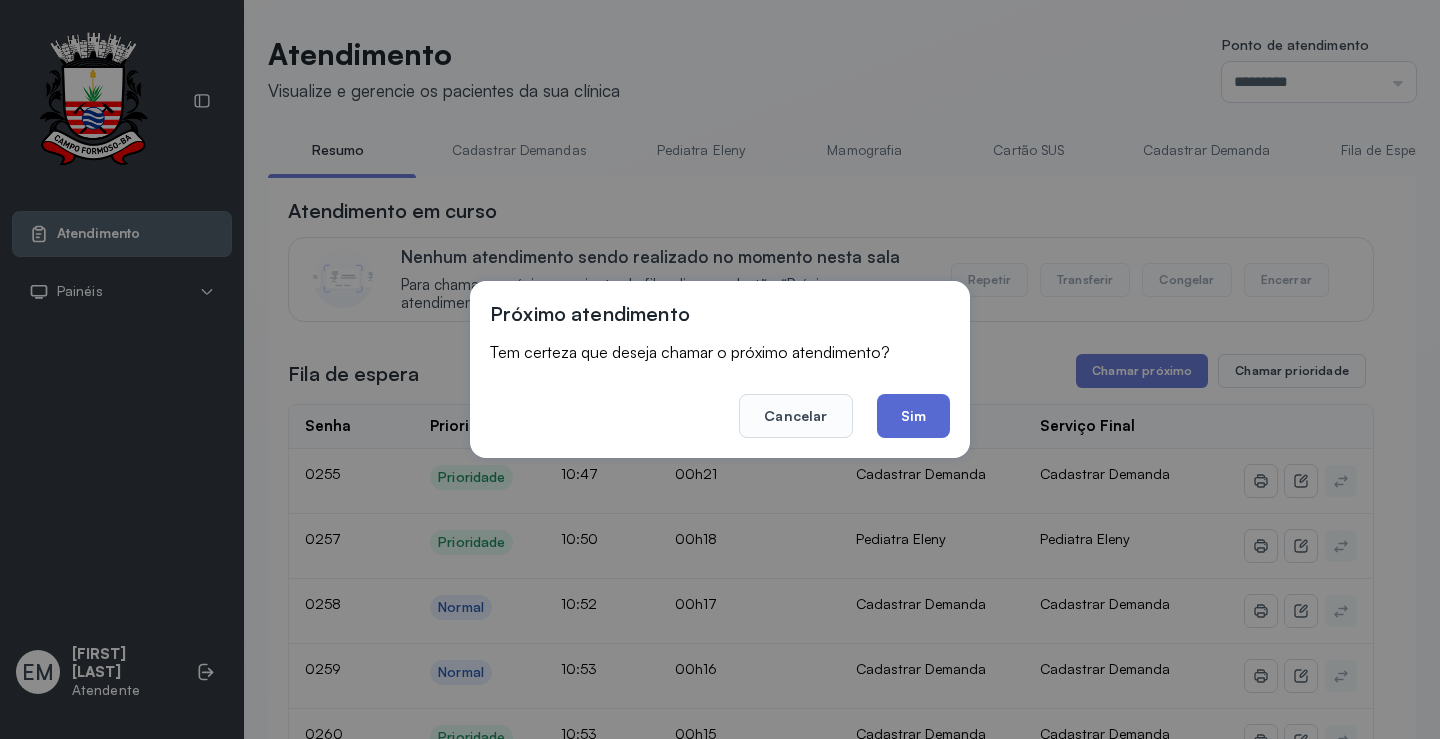 click on "Sim" 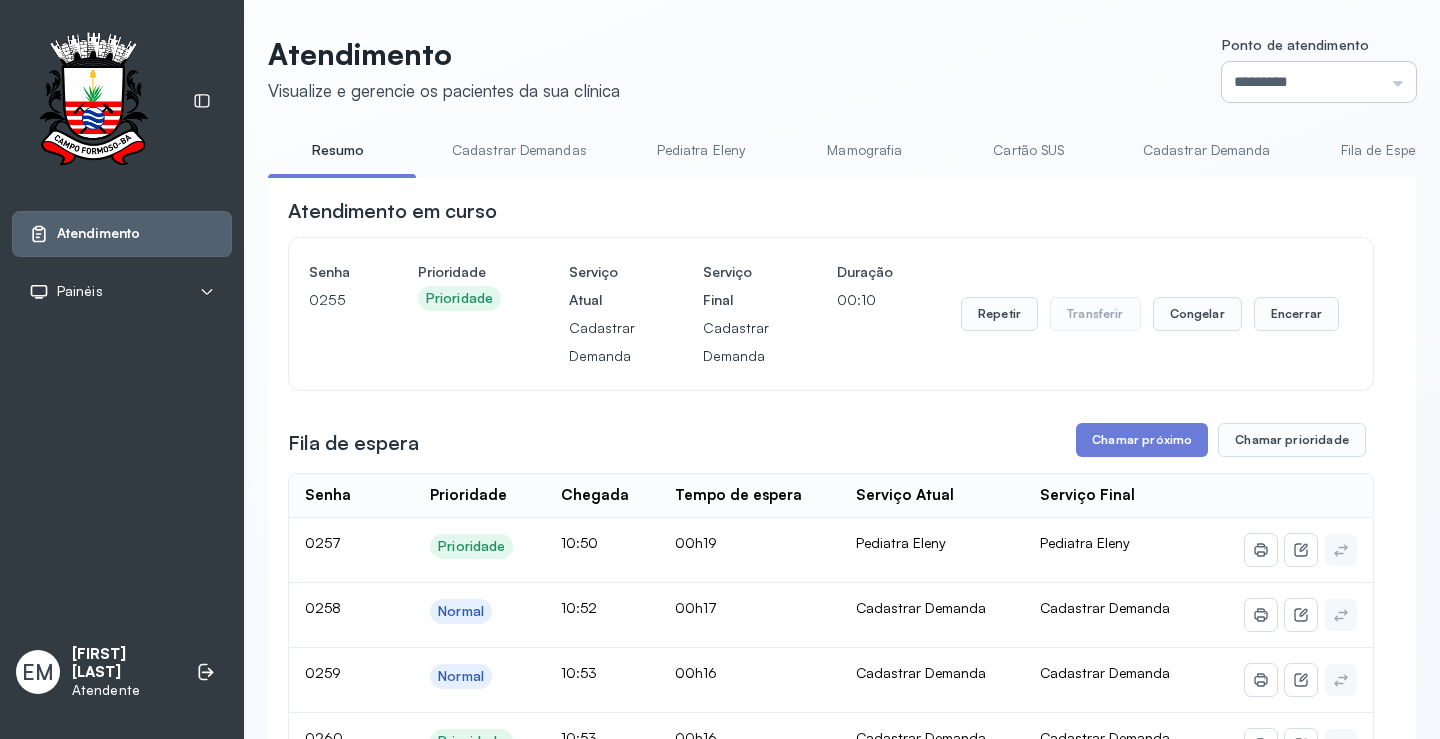 click on "*********" at bounding box center (1319, 82) 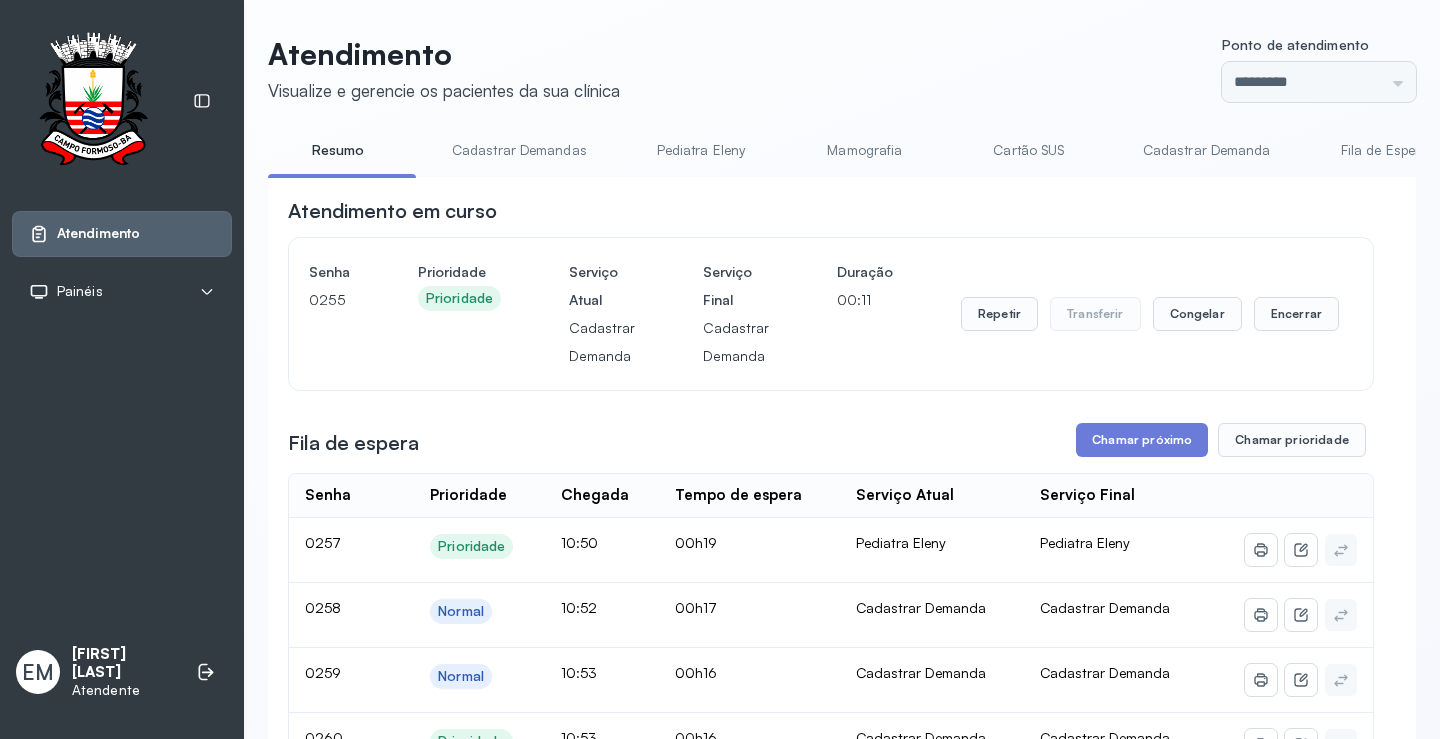 click on "Atendimento Visualize e gerencie os pacientes da sua clínica Ponto de atendimento ********* Nenhum Guichê 01 Guichê 02 Guichê 03 Guichê 04 Guichê 05 Guichê 06 Guichê 07 Guichê 08 Resumo Cadastrar Demandas Pediatra [NAME] Mamografia Cartão SUS Cadastrar Demanda Fila de Espera Pediatra [NAME] Pediatra [NAME] Ortopedista [NAME] Ortopedista [NAME] Ginecologista [NAME] Ginecologista [NAME] Endocrinologista [NAME] Endocrinologista [NAME] Obstetra Nefrologista Laboratório INFECTOLOGISTA GERIATRA Atendimento em curso Senha 0255 Prioridade Prioridade Serviço Atual Cadastrar Demanda Serviço Final Cadastrar Demanda Duração 00:11 Repetir Transferir Congelar Encerrar Fila de espera Chamar próximo Chamar prioridade Senha    Prioridade  Chegada  Tempo de espera  Serviço Atual  Serviço Final    0257 Prioridade 10:50 00h19 Pediatra [NAME] Pediatra [NAME] 0258 Normal 10:52 00h17 Cadastrar Demanda Cadastrar Demanda 0259 Normal 10:53 00h16 Cadastrar Demanda Cadastrar Demanda 0260 Prioridade 10:53 00h16" 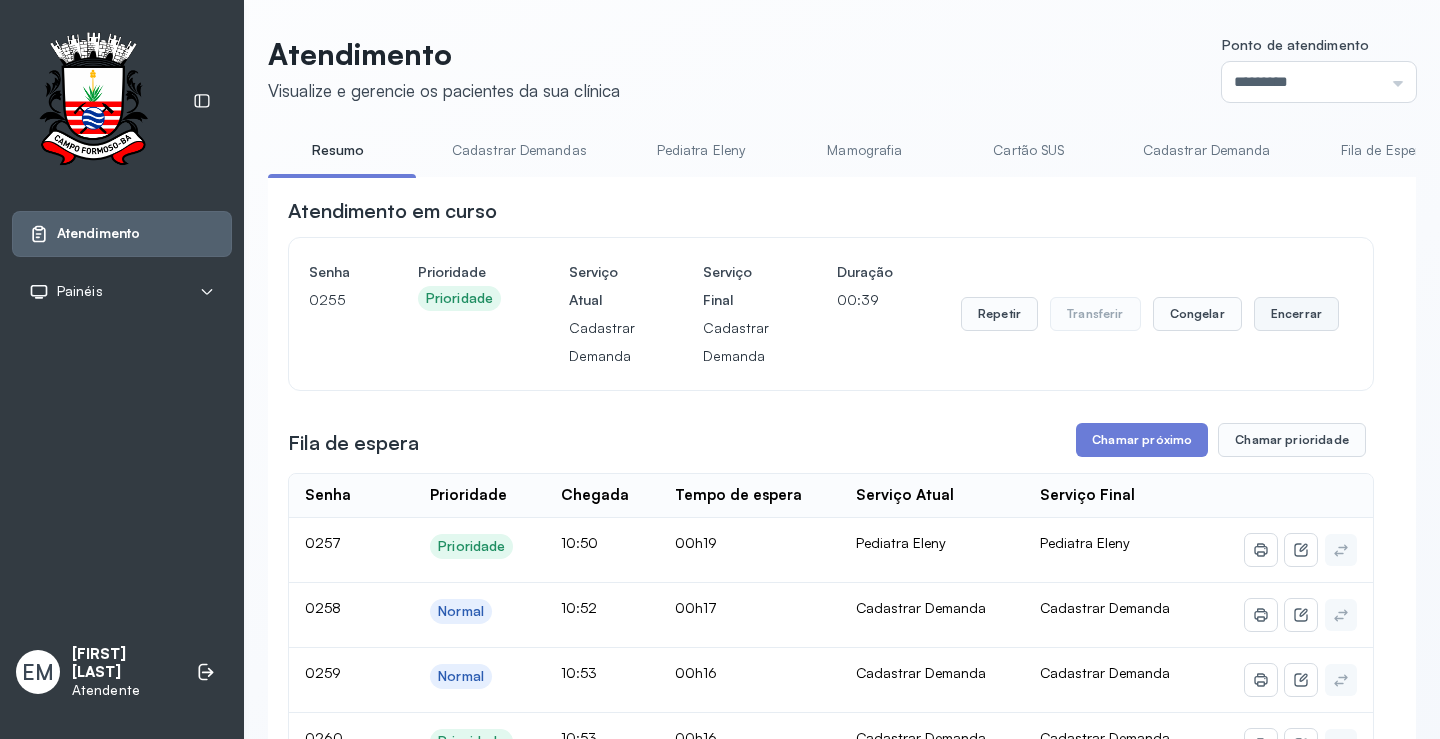 click on "Encerrar" at bounding box center (1296, 314) 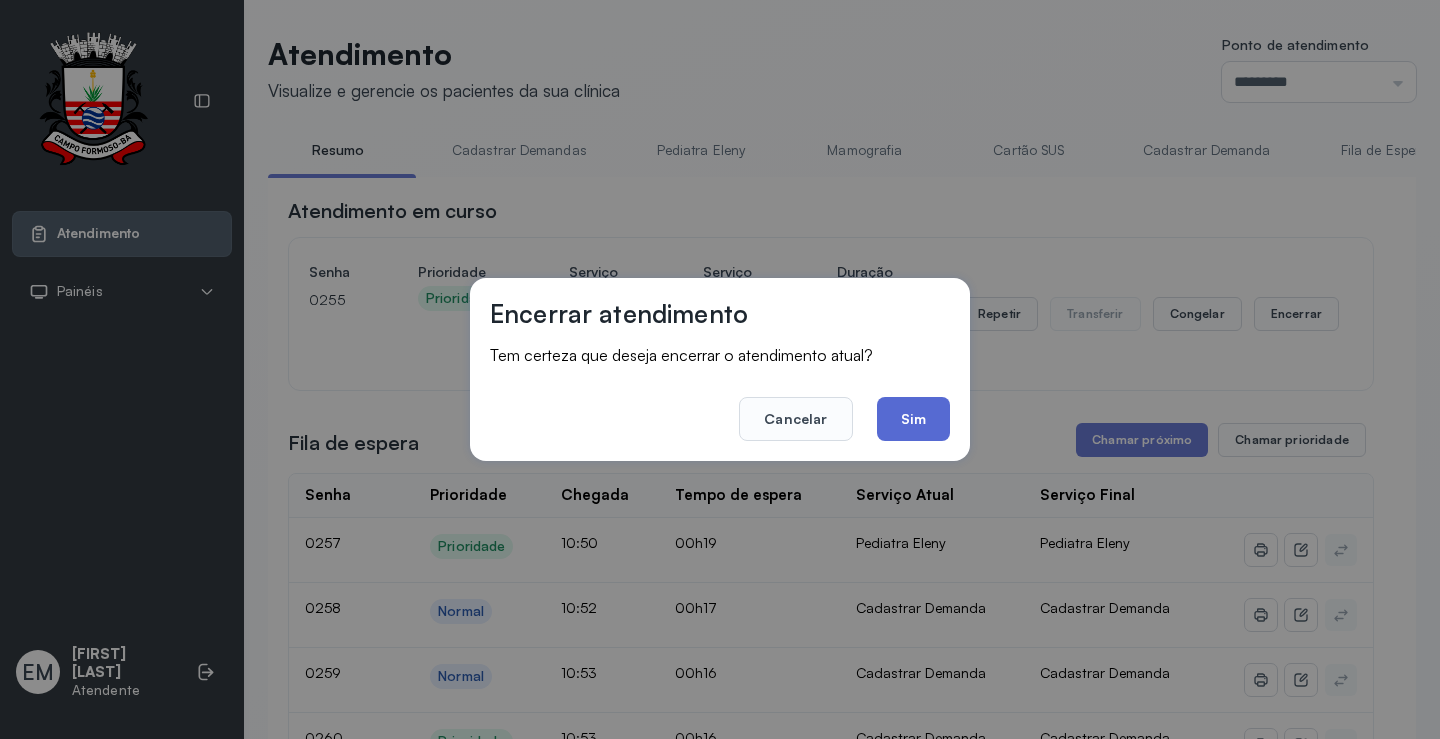 click on "Sim" 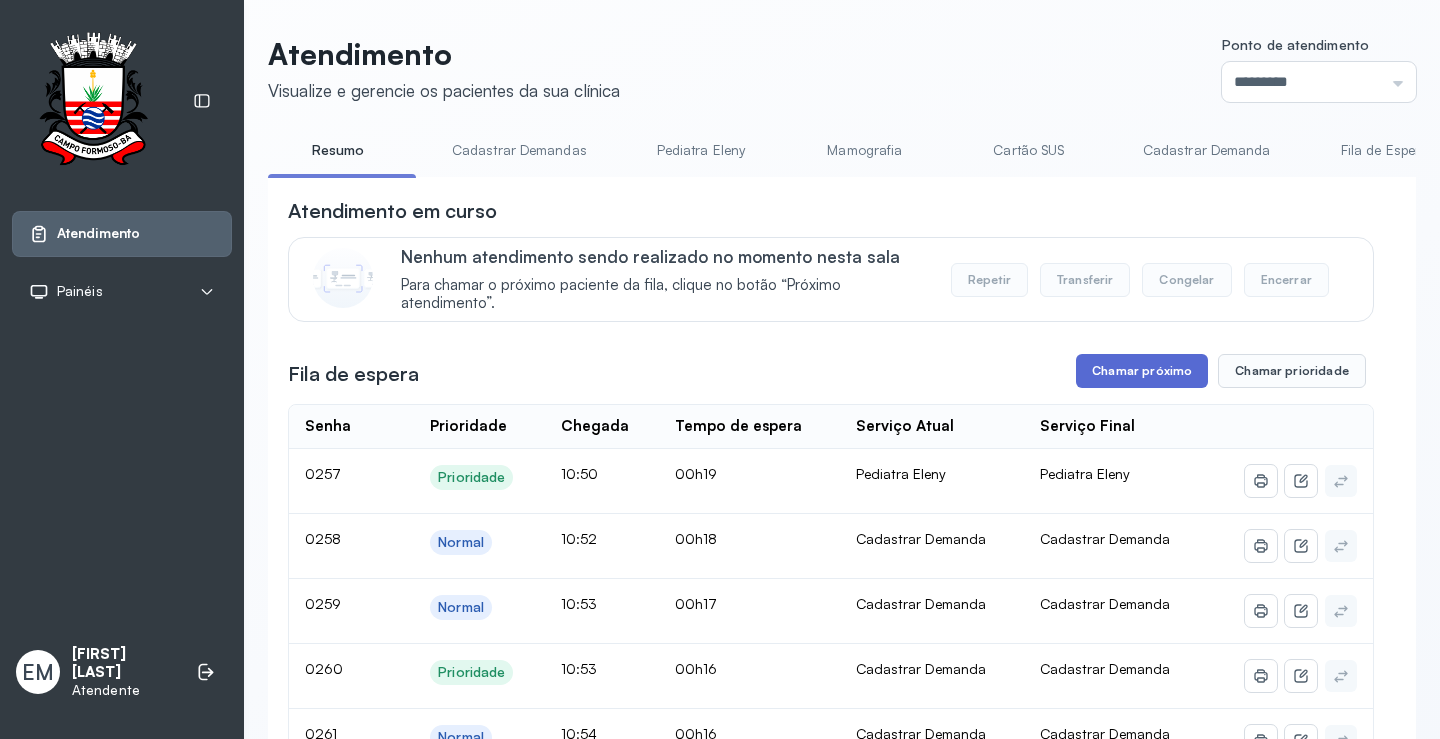 click on "Chamar próximo" at bounding box center (1142, 371) 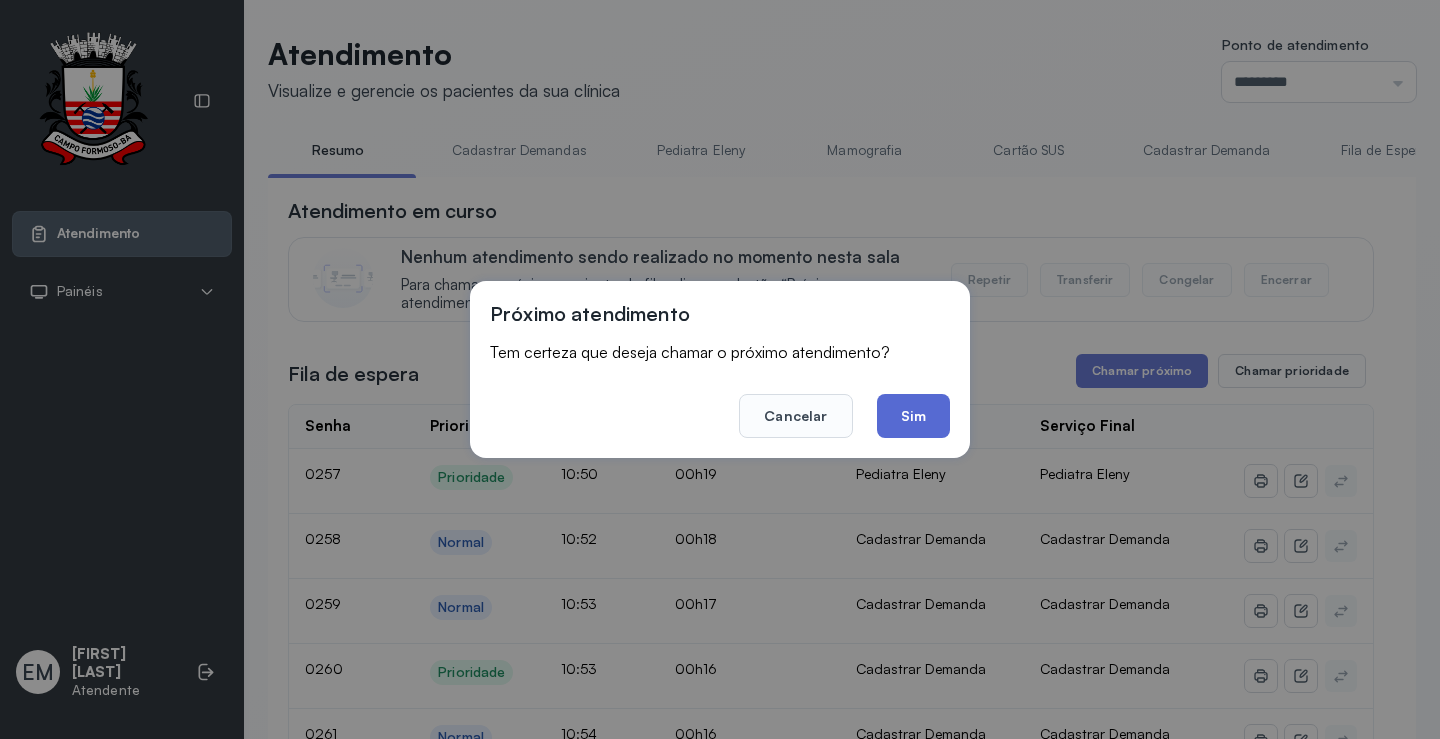 click on "Sim" 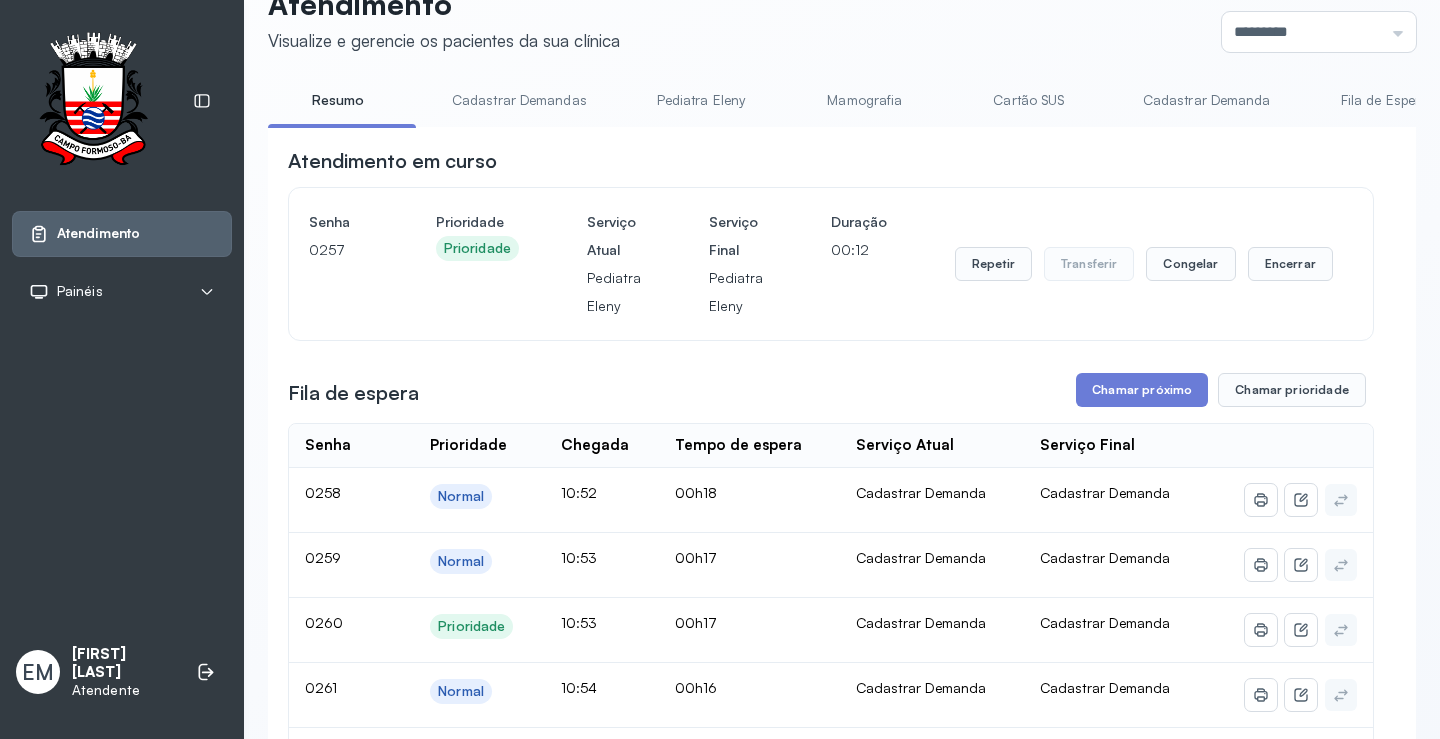 scroll, scrollTop: 0, scrollLeft: 0, axis: both 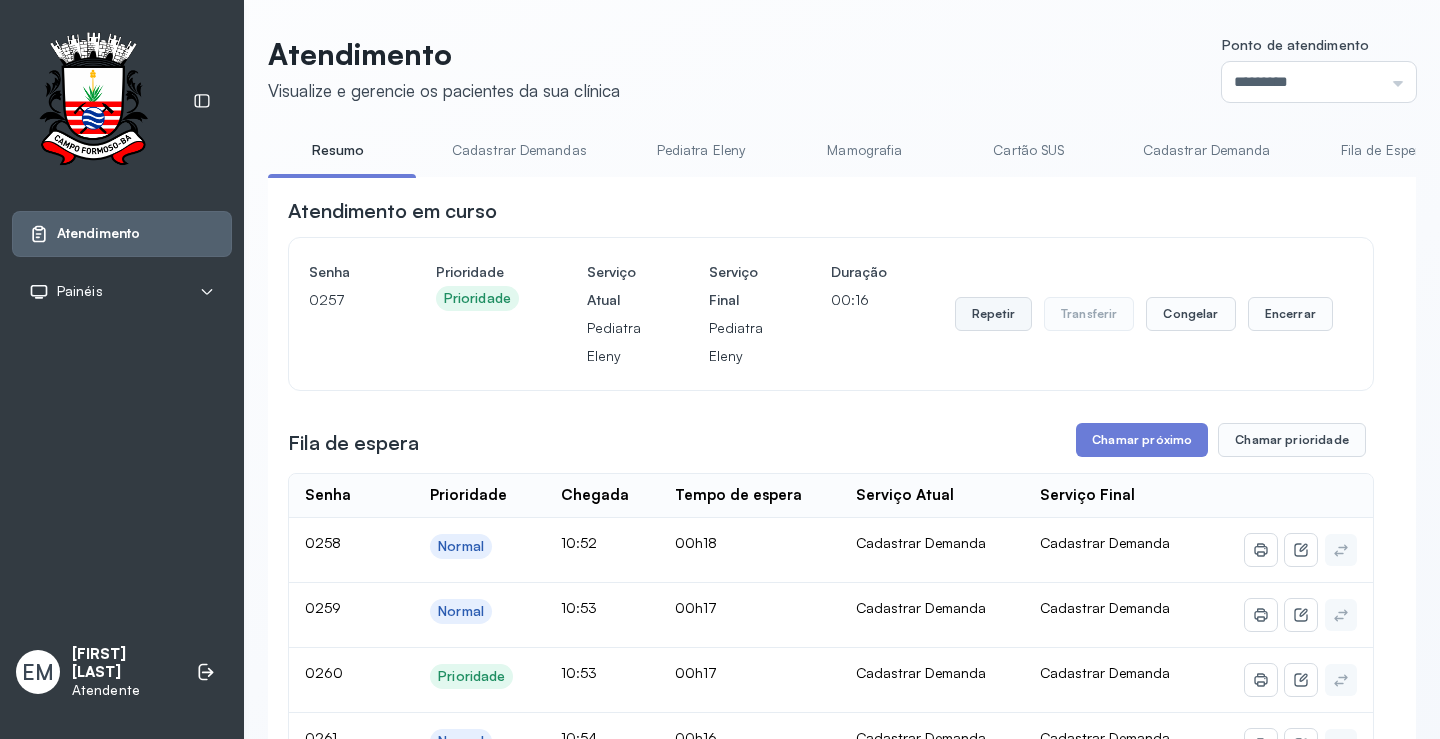 click on "Repetir" at bounding box center [993, 314] 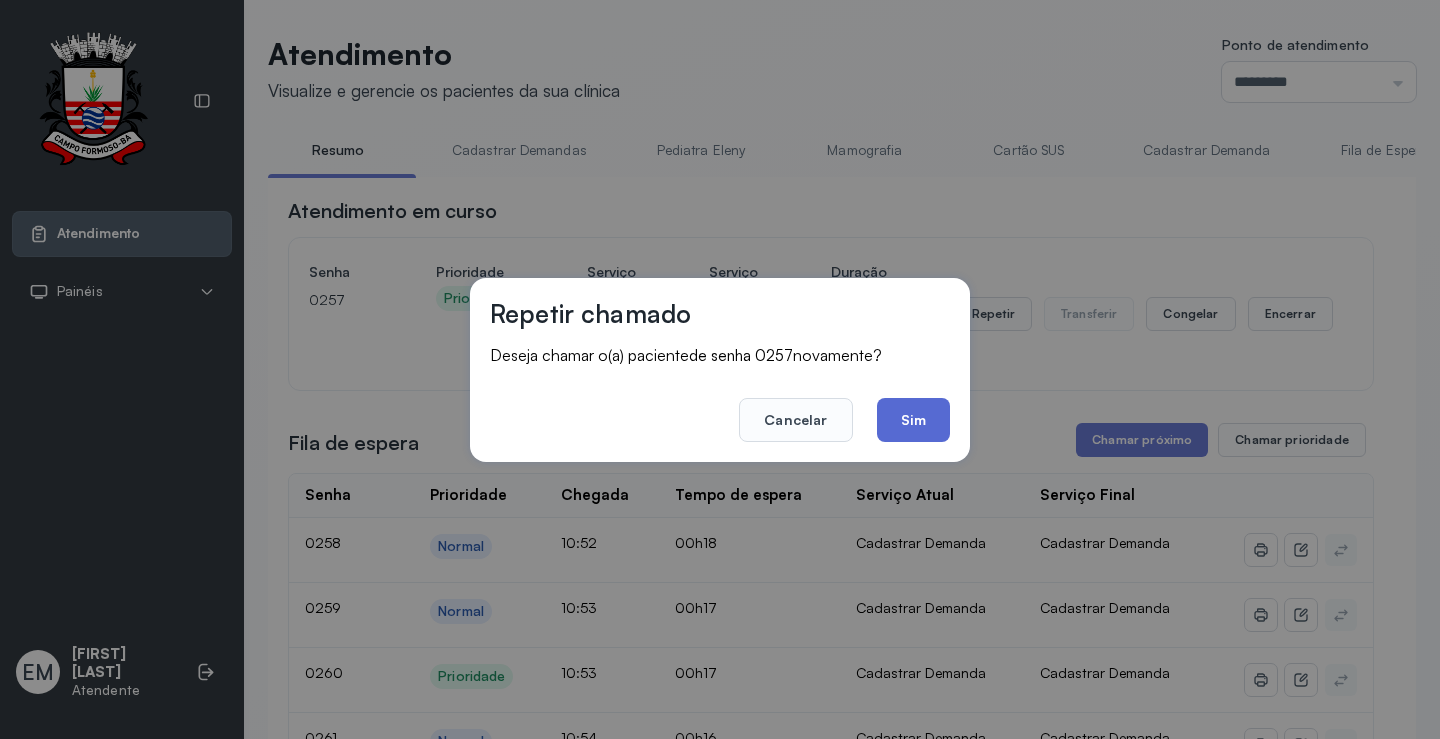 click on "Sim" 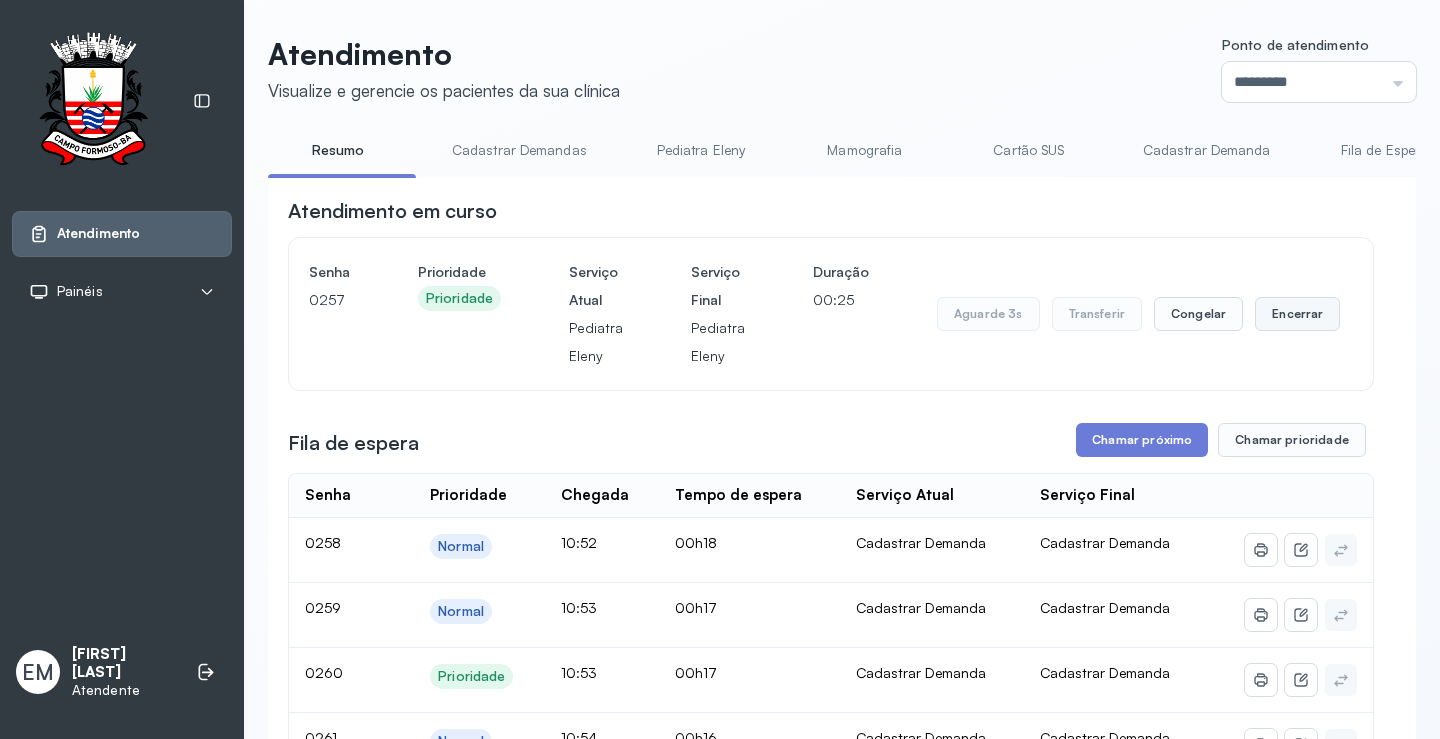 click on "Encerrar" at bounding box center [1297, 314] 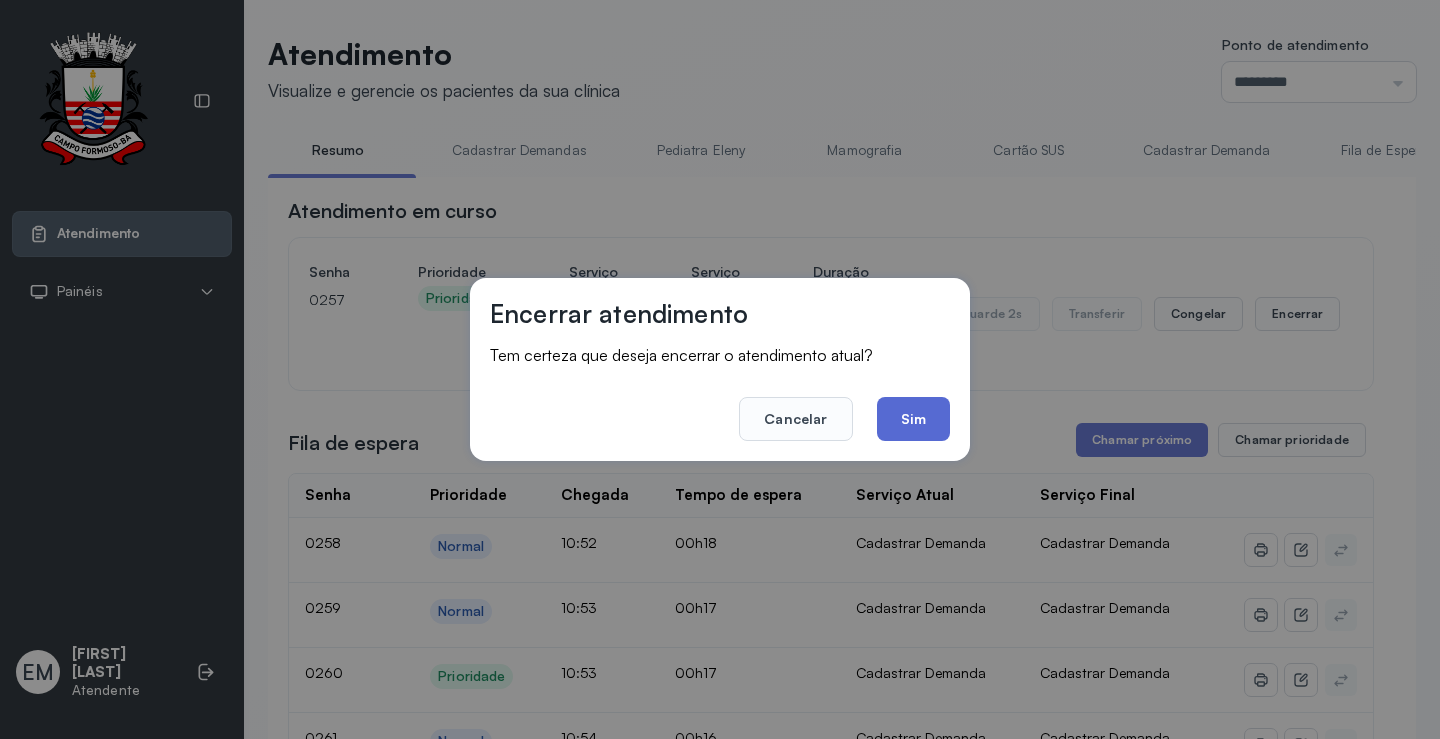 click on "Sim" 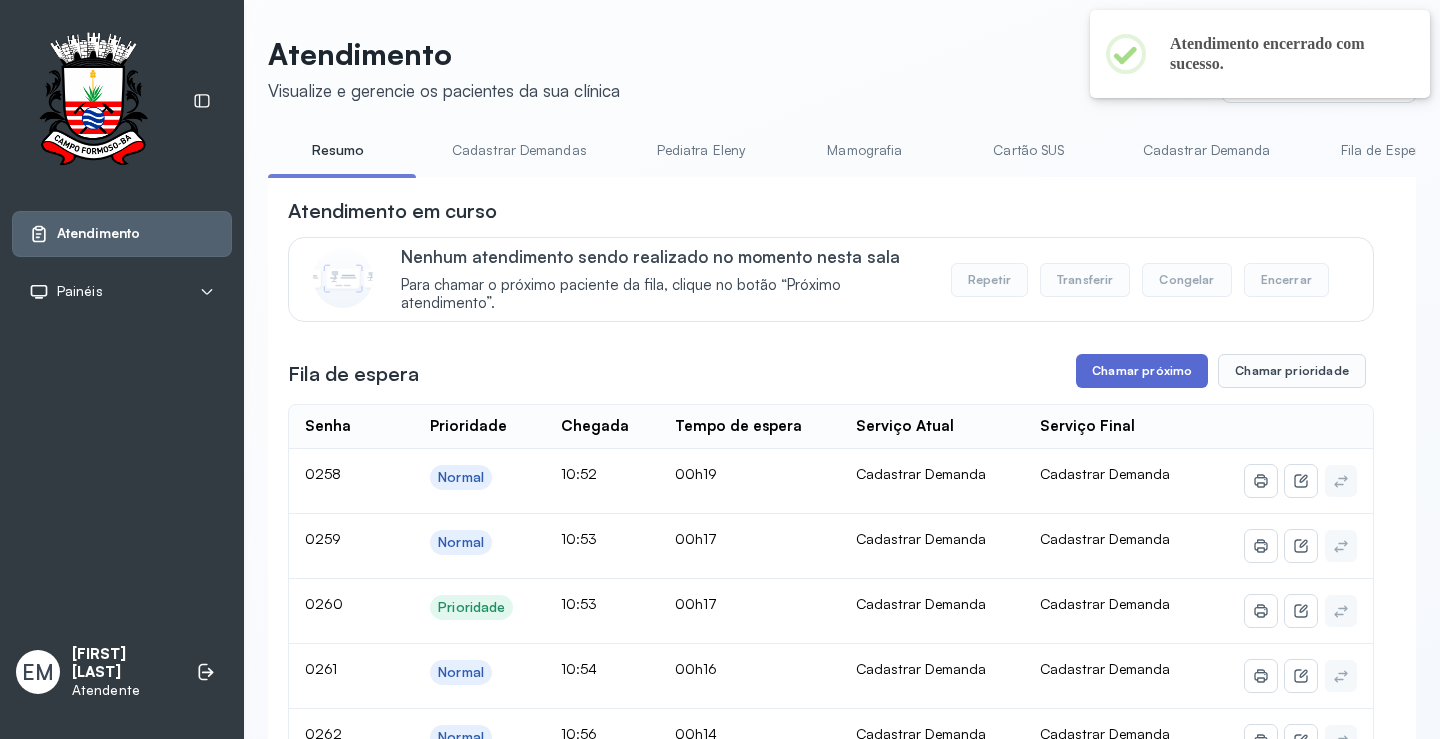 click on "Chamar próximo" at bounding box center (1142, 371) 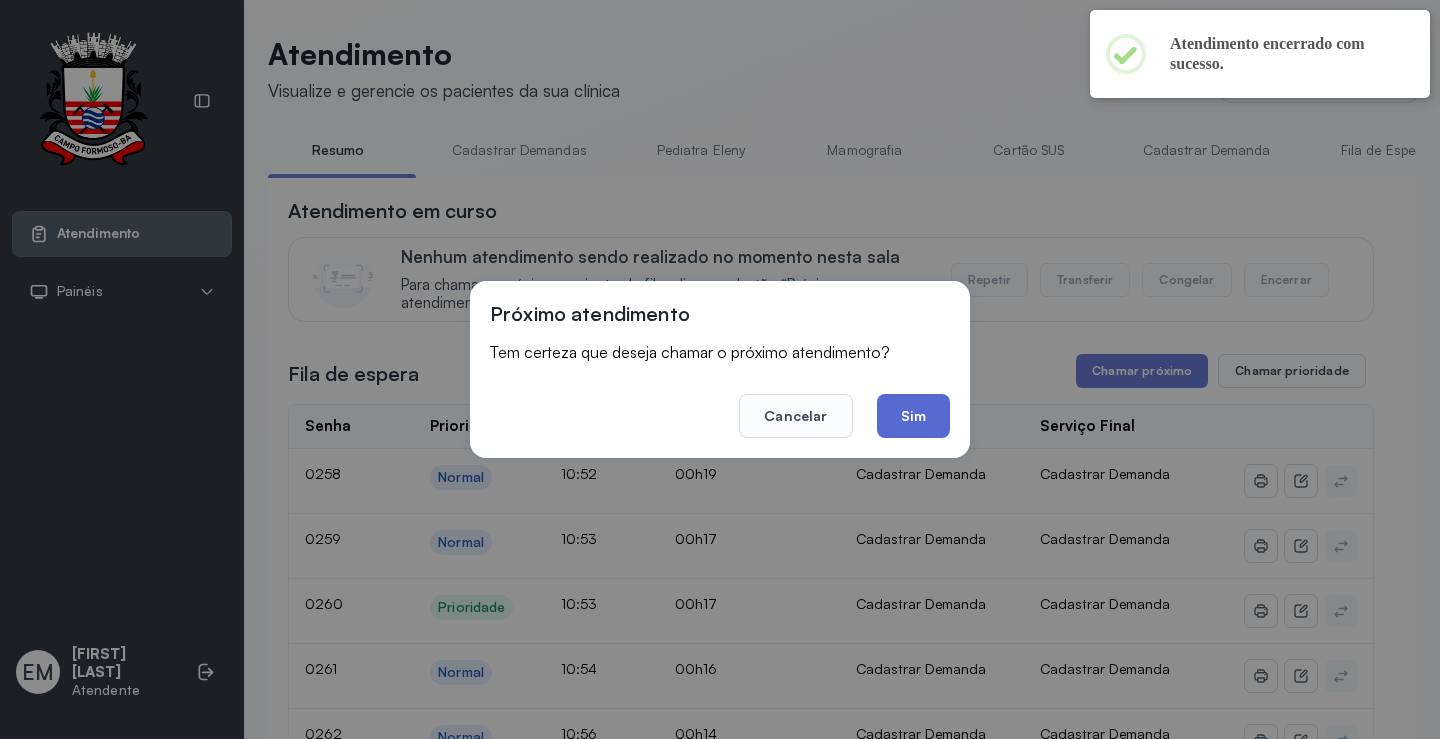click on "Sim" 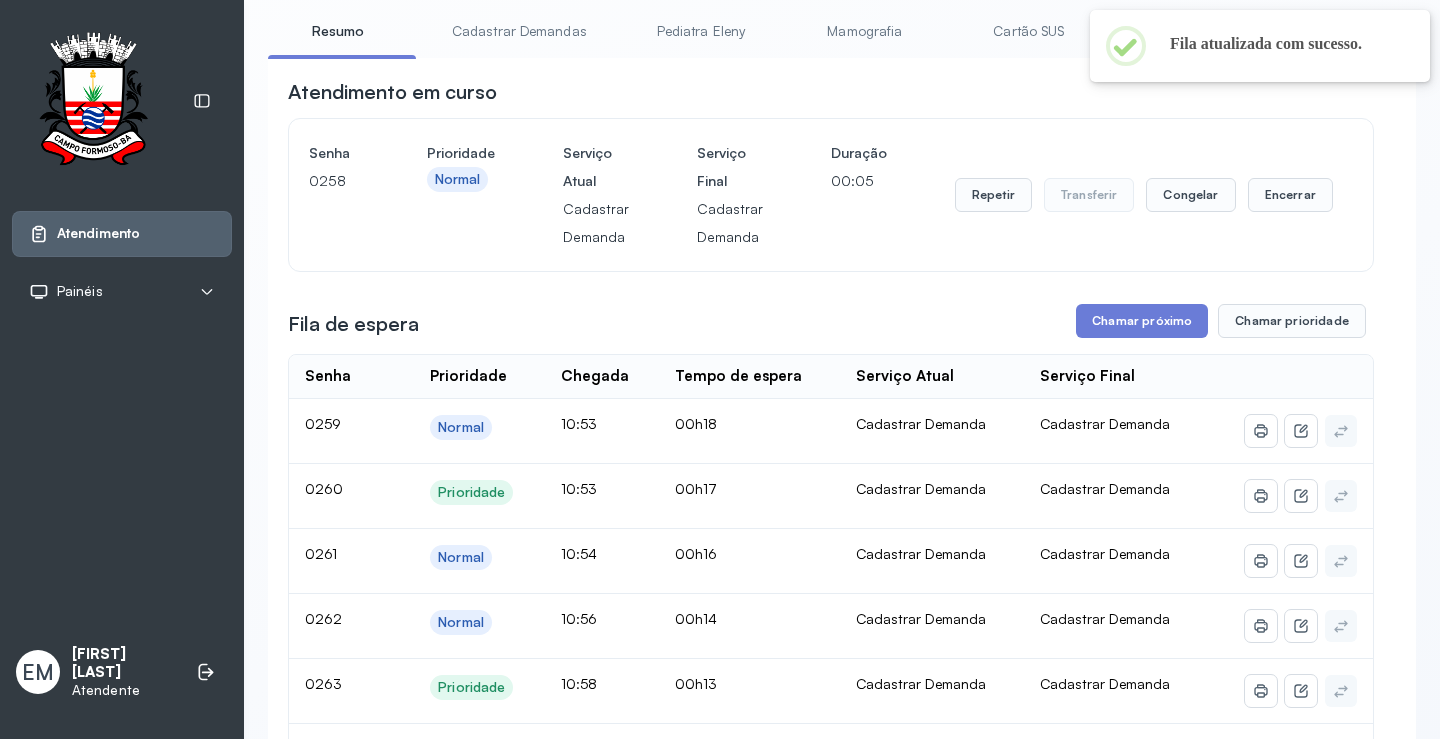 scroll, scrollTop: 100, scrollLeft: 0, axis: vertical 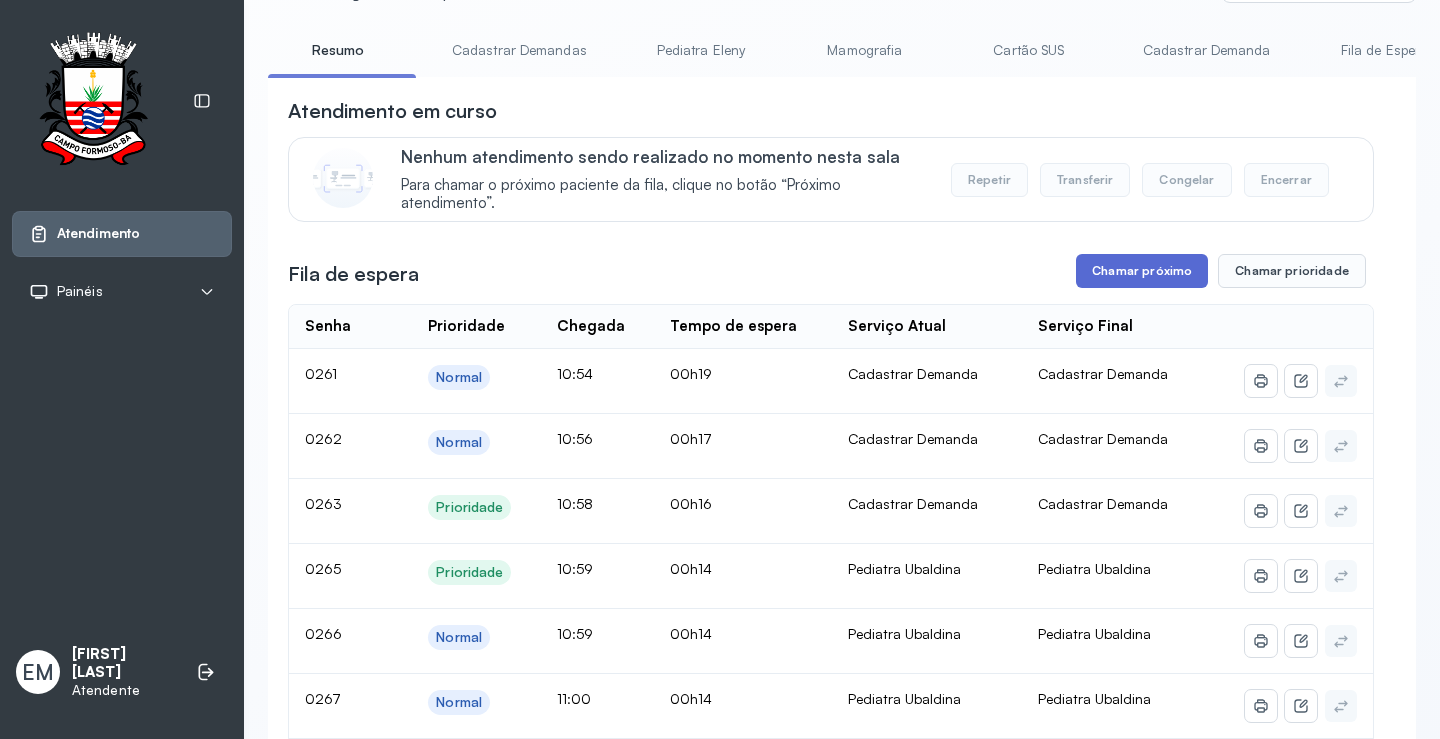 click on "Chamar próximo" at bounding box center [1142, 271] 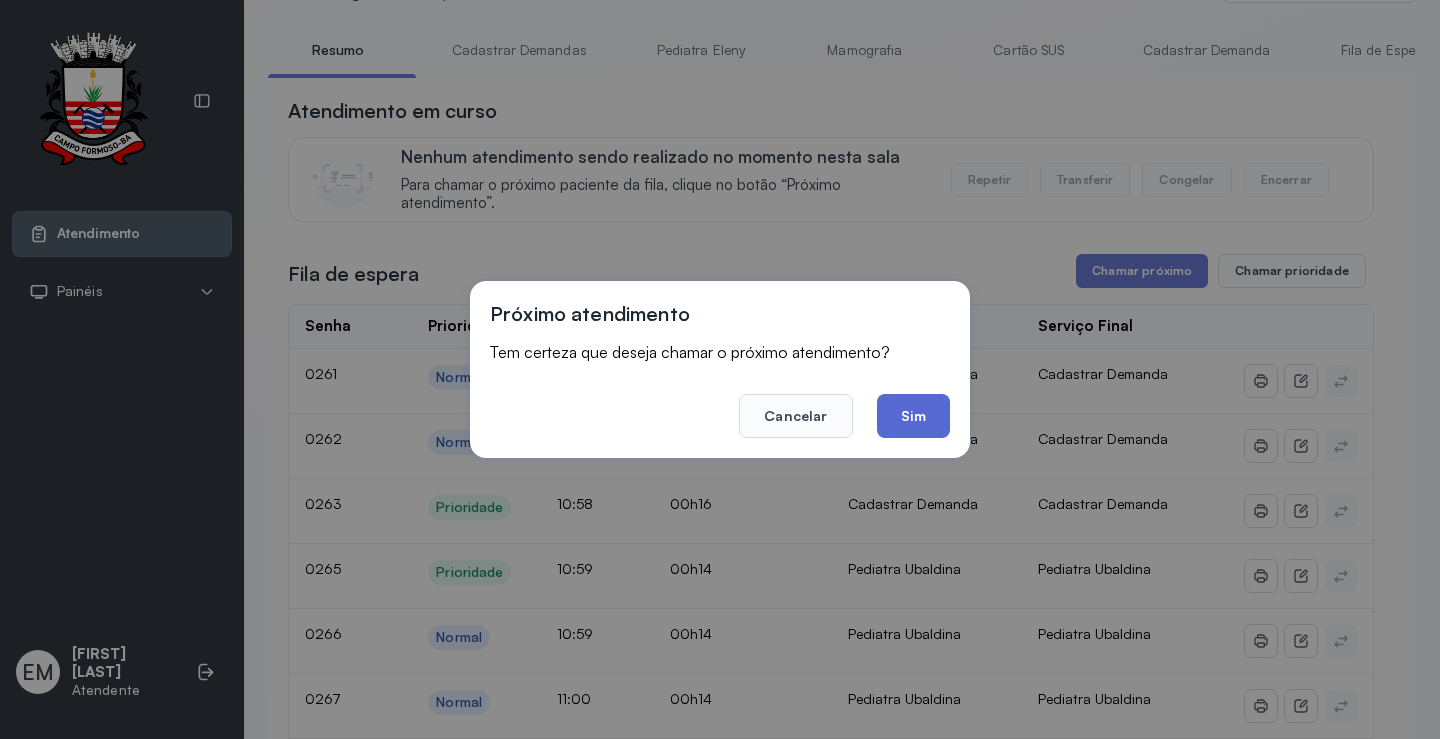 click on "Sim" 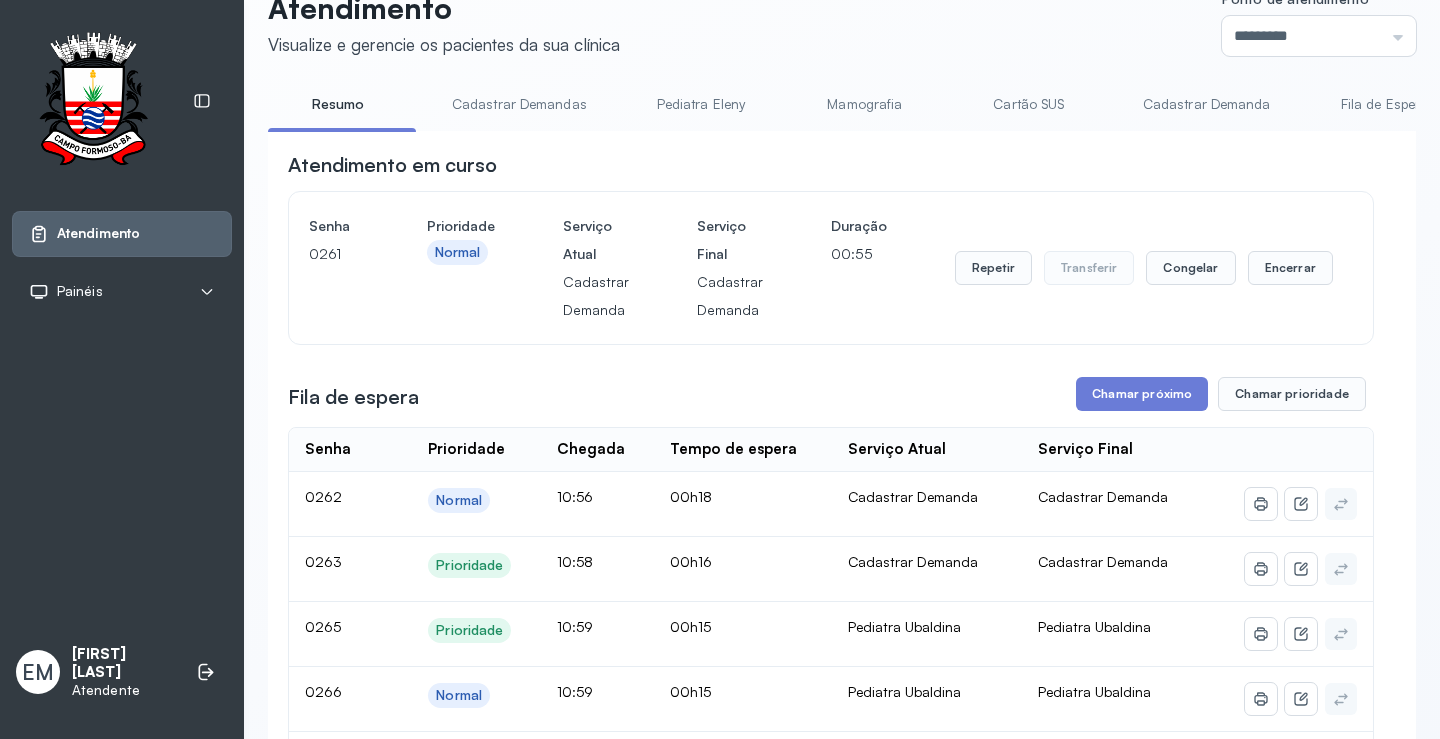scroll, scrollTop: 0, scrollLeft: 0, axis: both 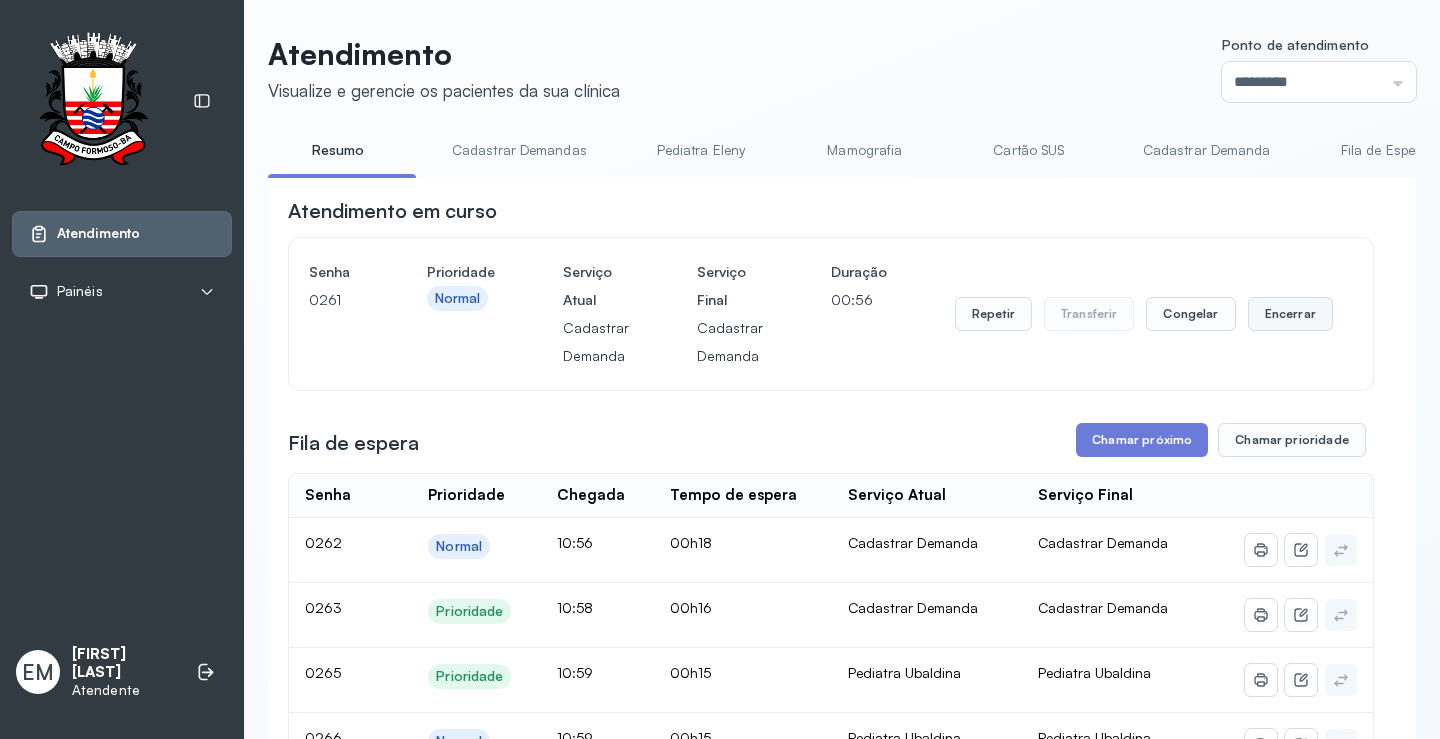 click on "Encerrar" at bounding box center (1290, 314) 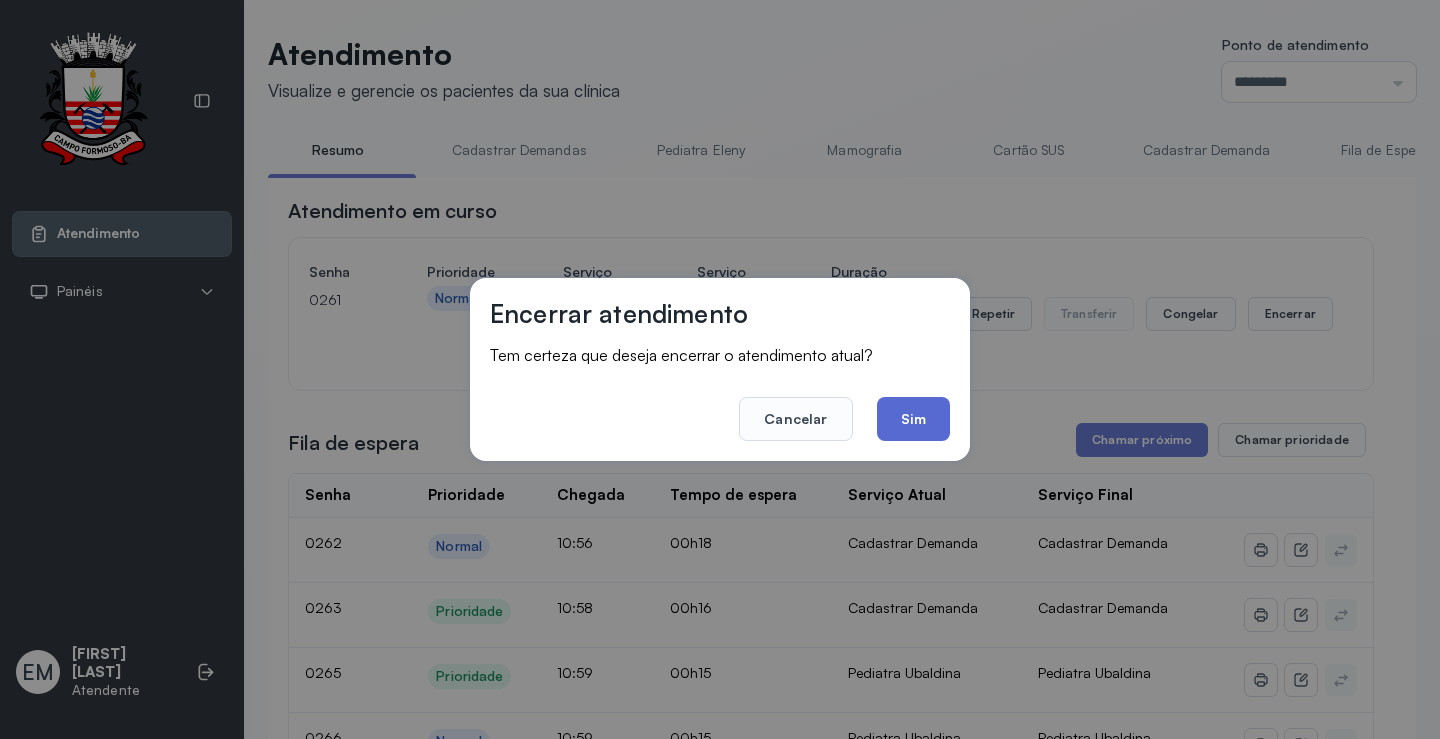 click on "Sim" 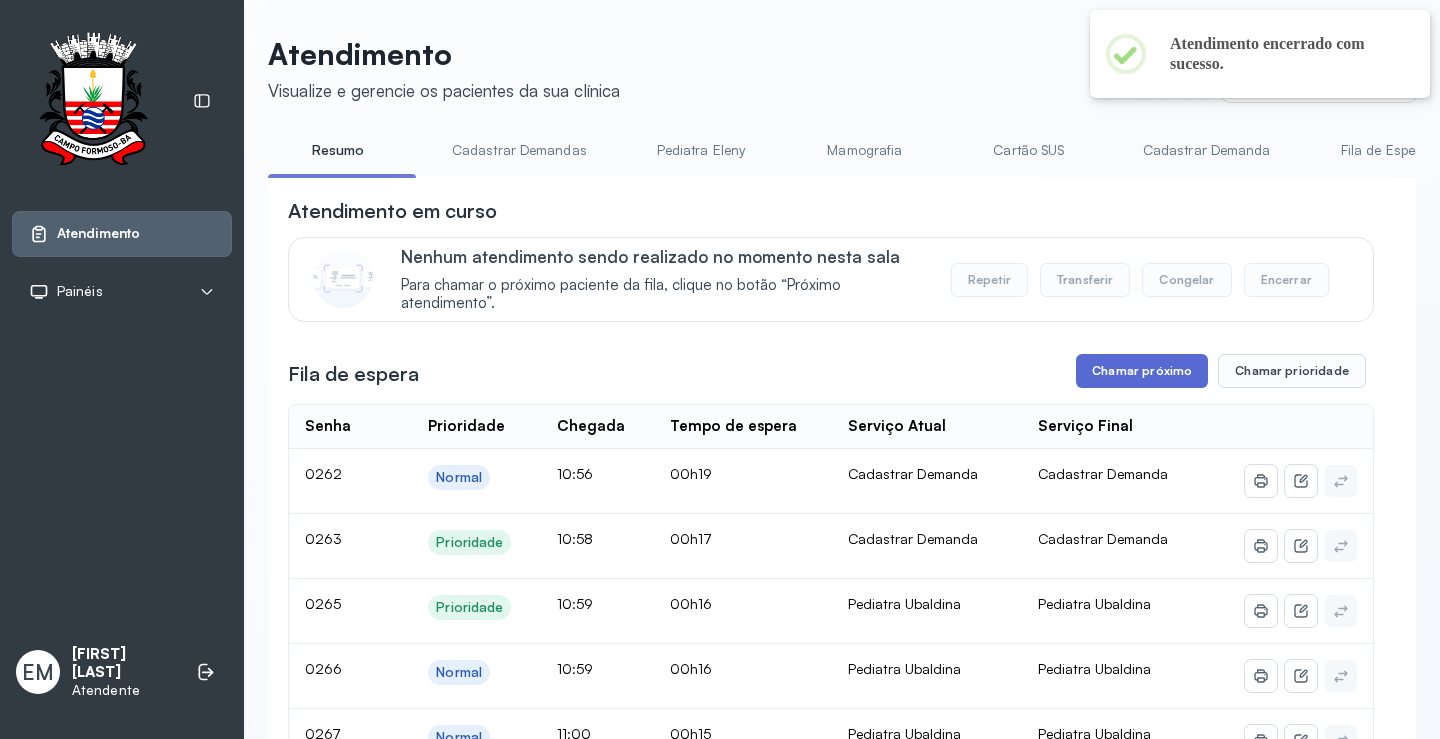 click on "Chamar próximo" at bounding box center (1142, 371) 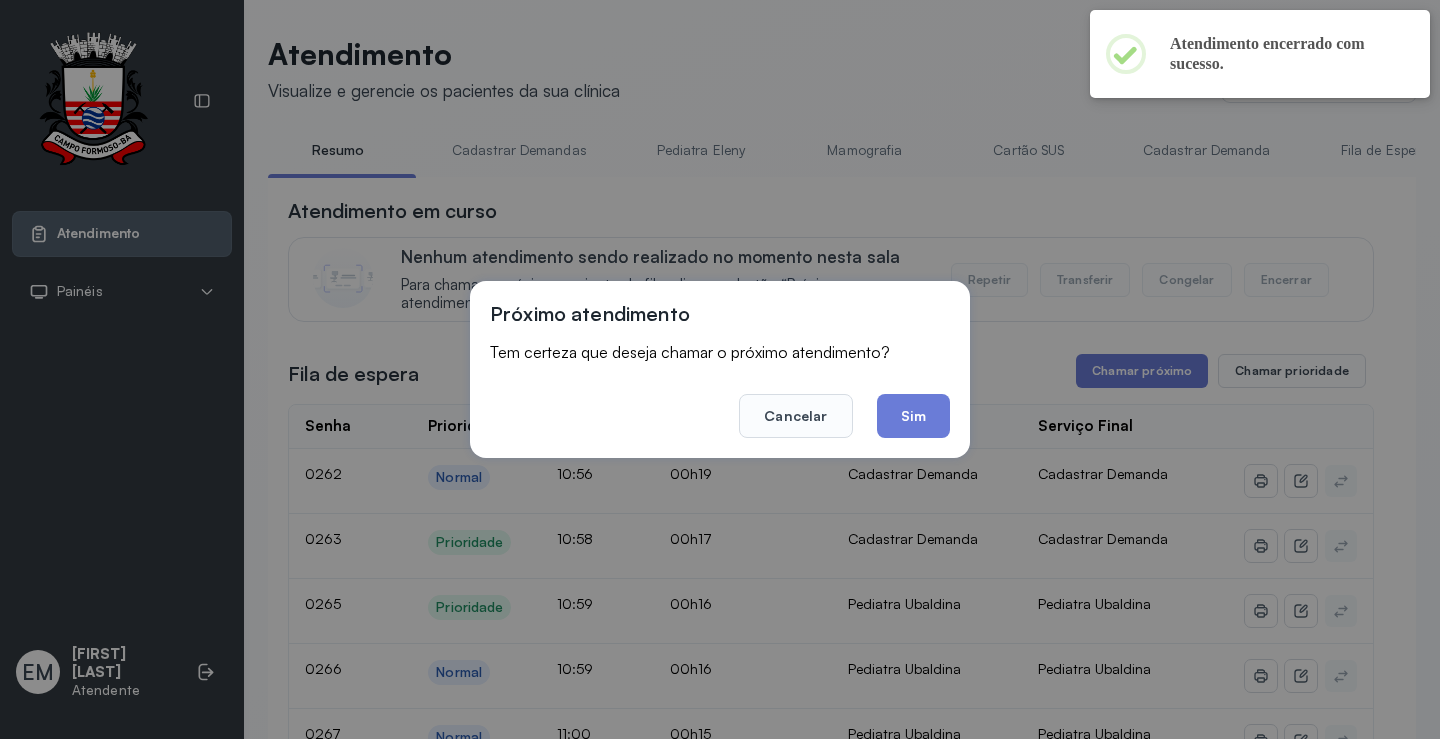 click on "Próximo atendimento Tem certeza que deseja chamar o próximo atendimento? Cancelar Sim" at bounding box center [720, 369] 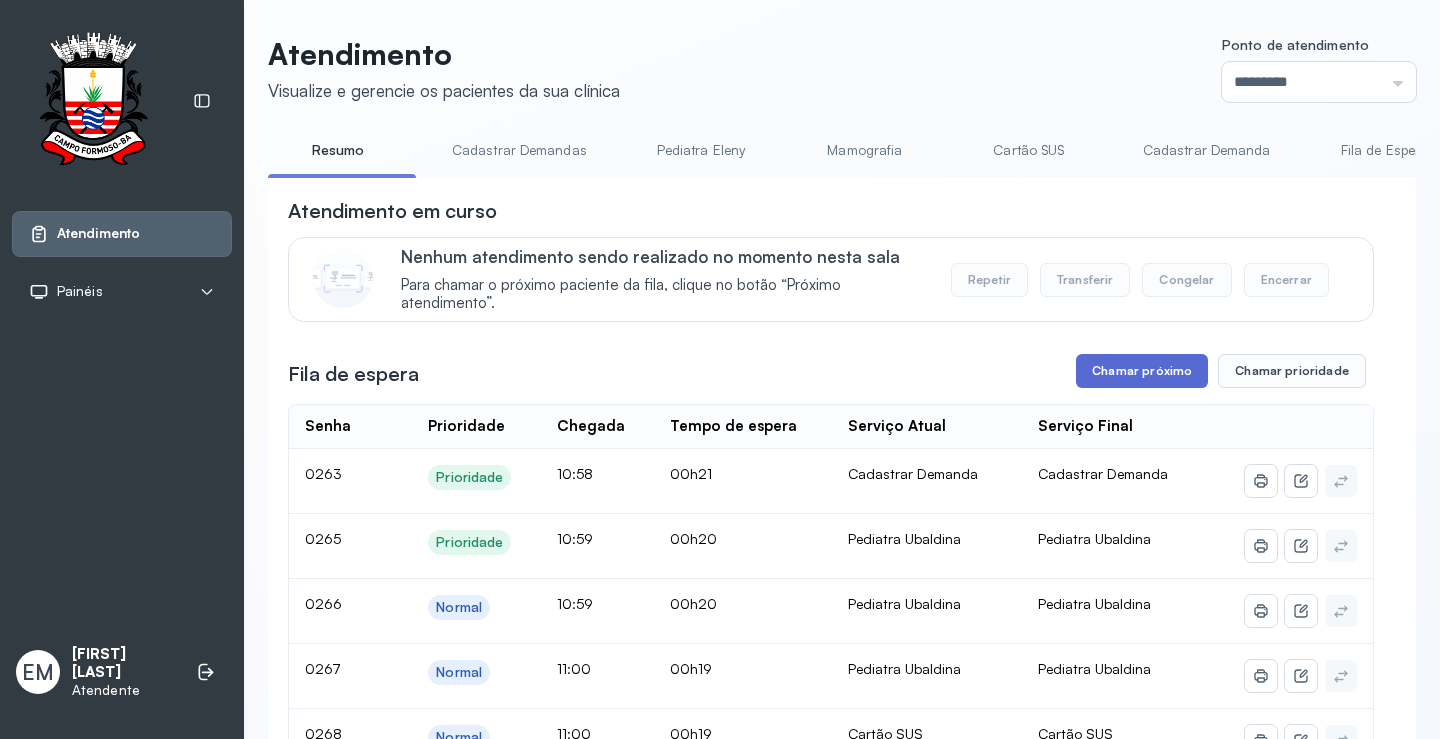 click on "Chamar próximo" at bounding box center [1142, 371] 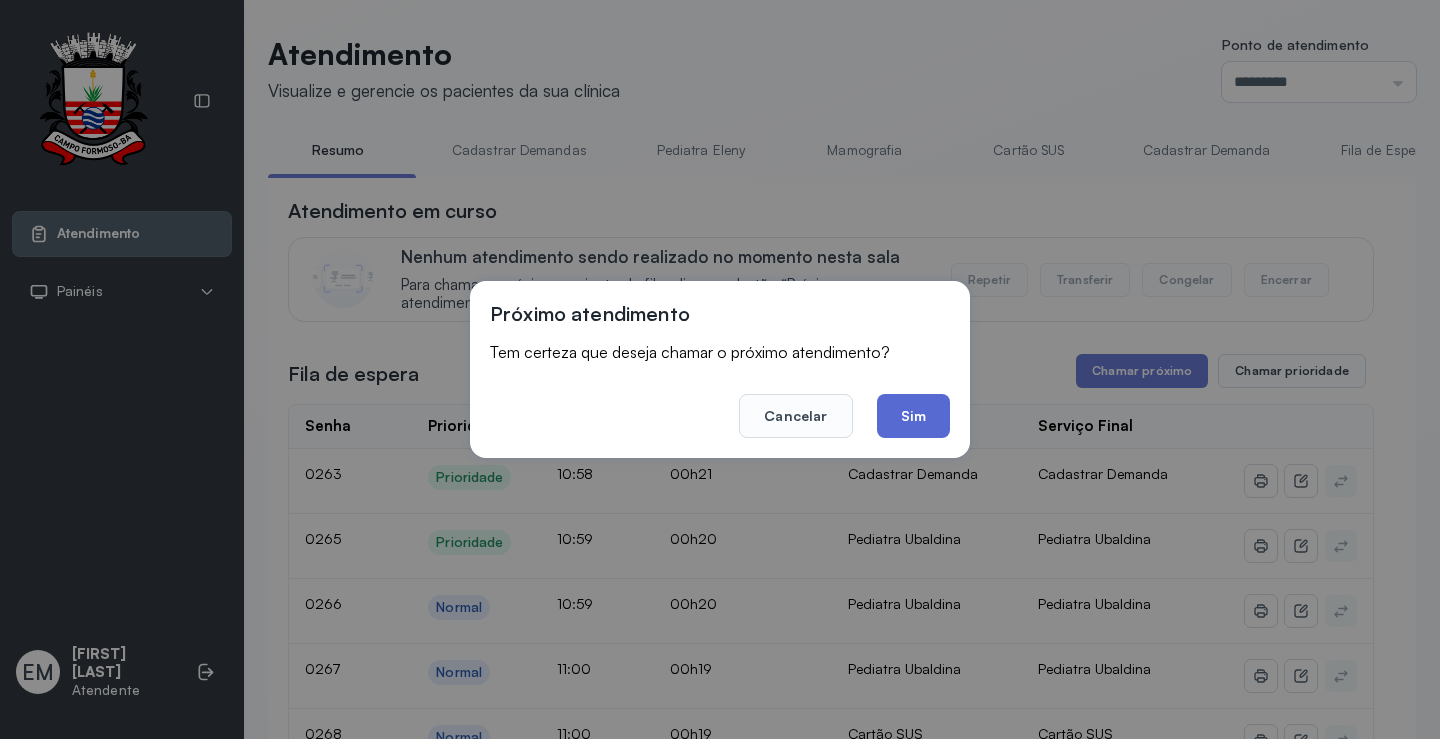 click on "Sim" 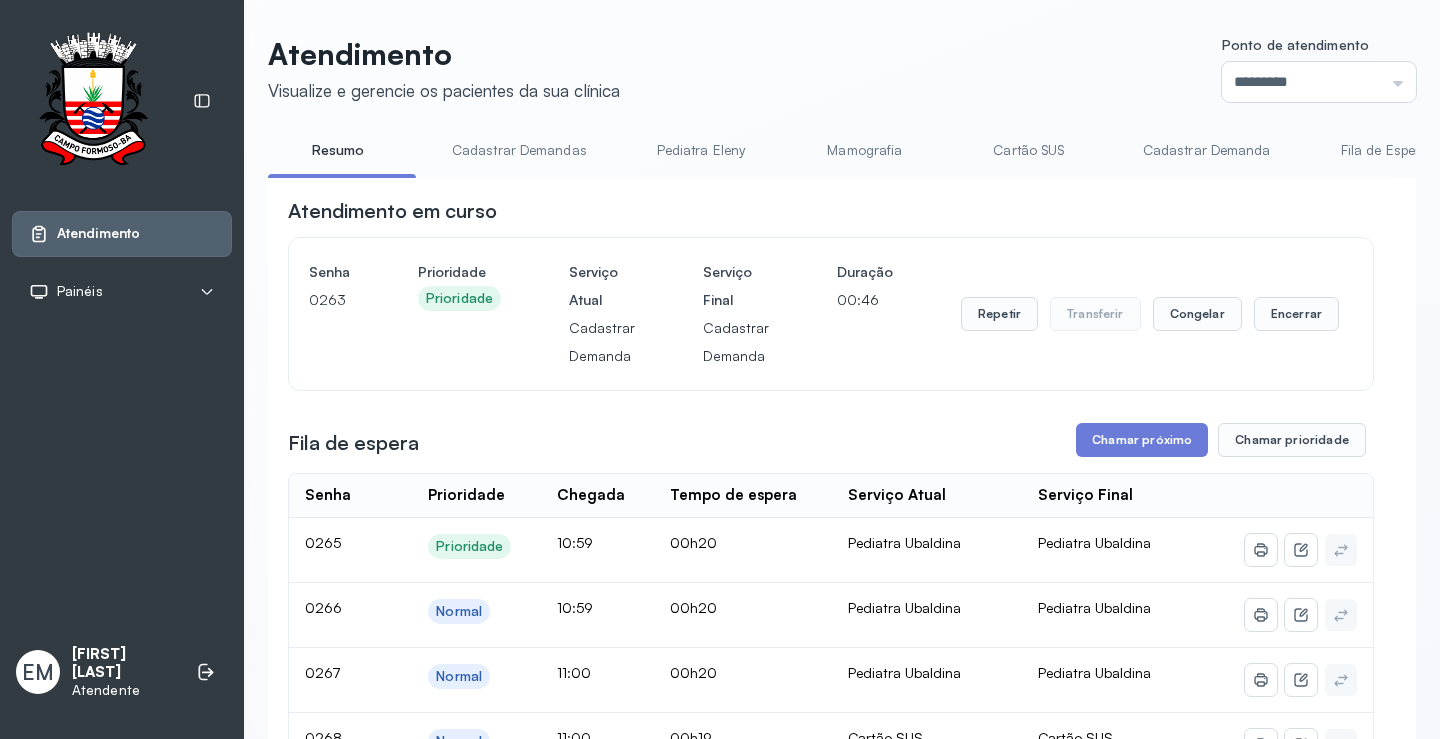click on "Ponto de atendimento" at bounding box center (1319, 47) 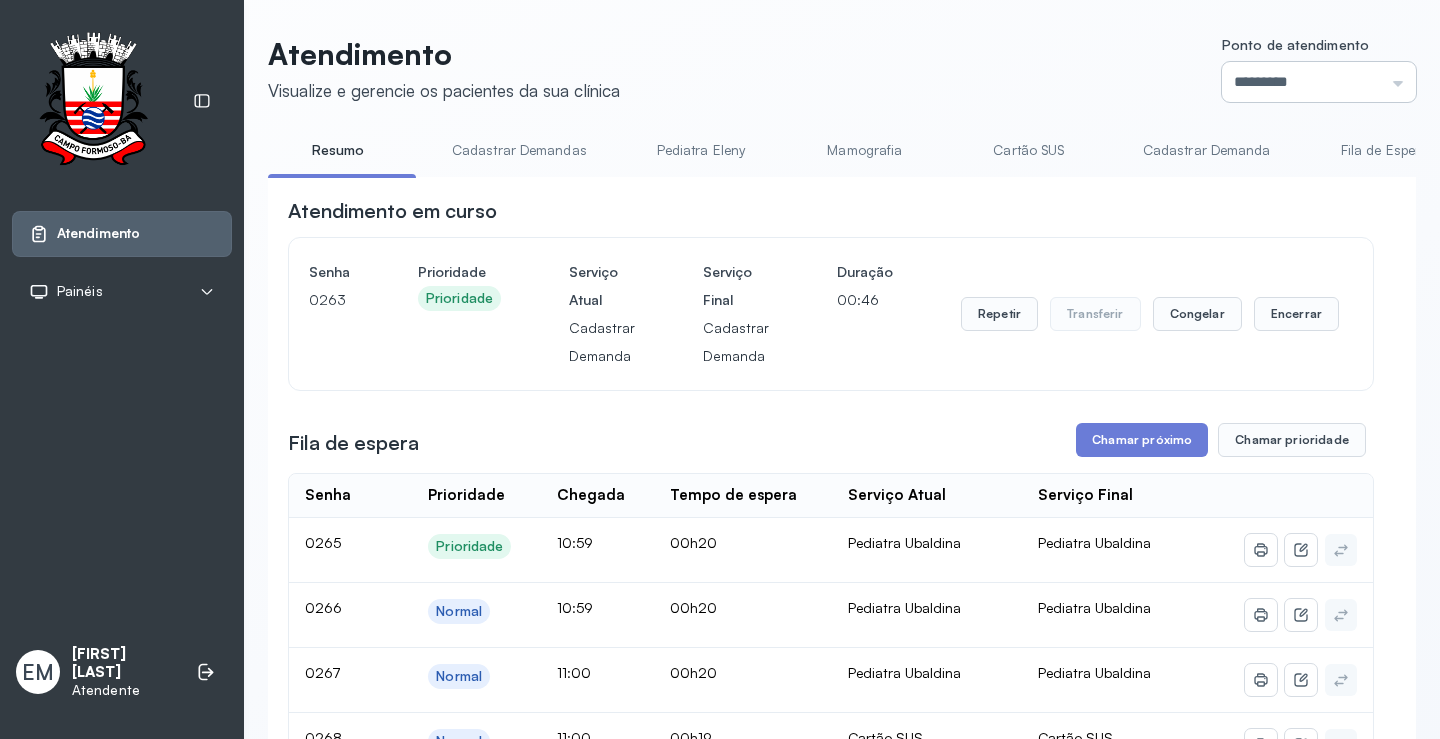 click on "*********" at bounding box center (1319, 82) 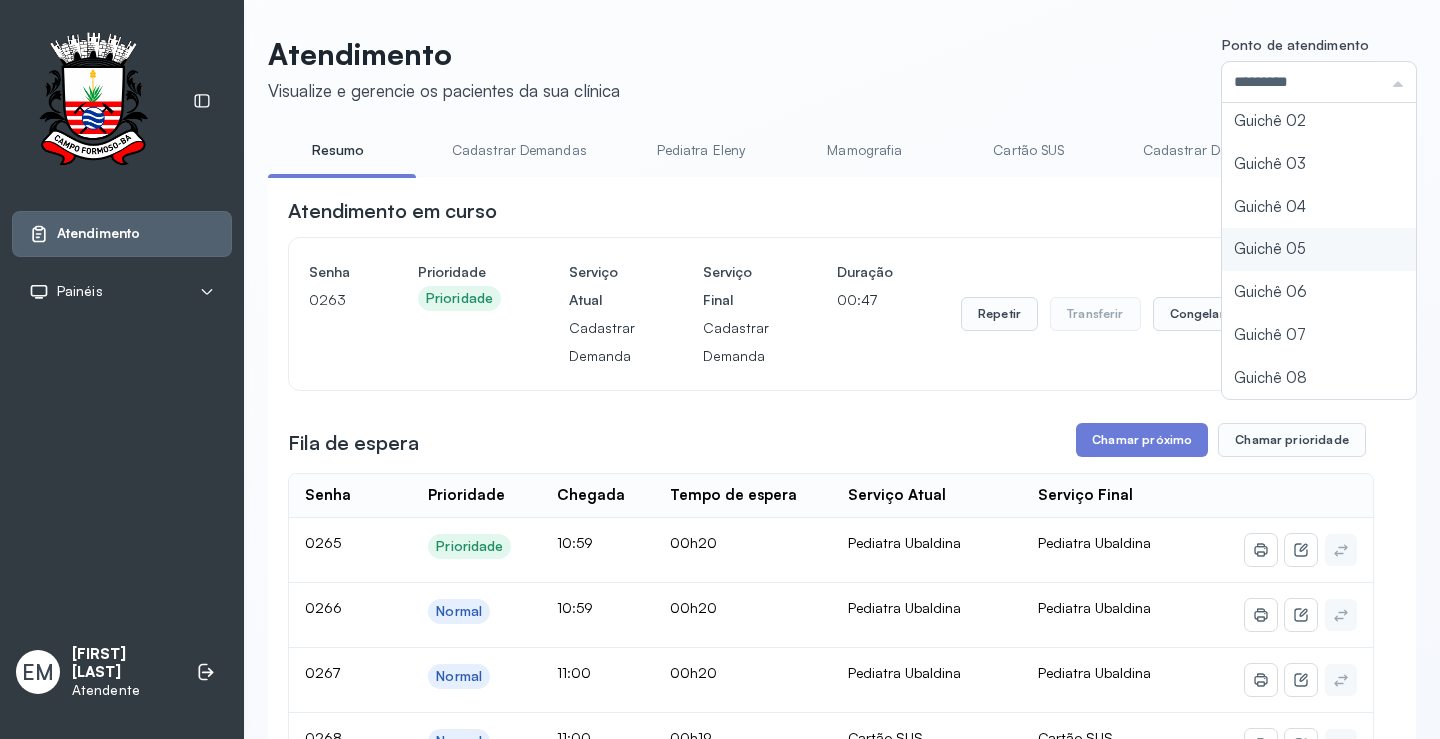 type on "*********" 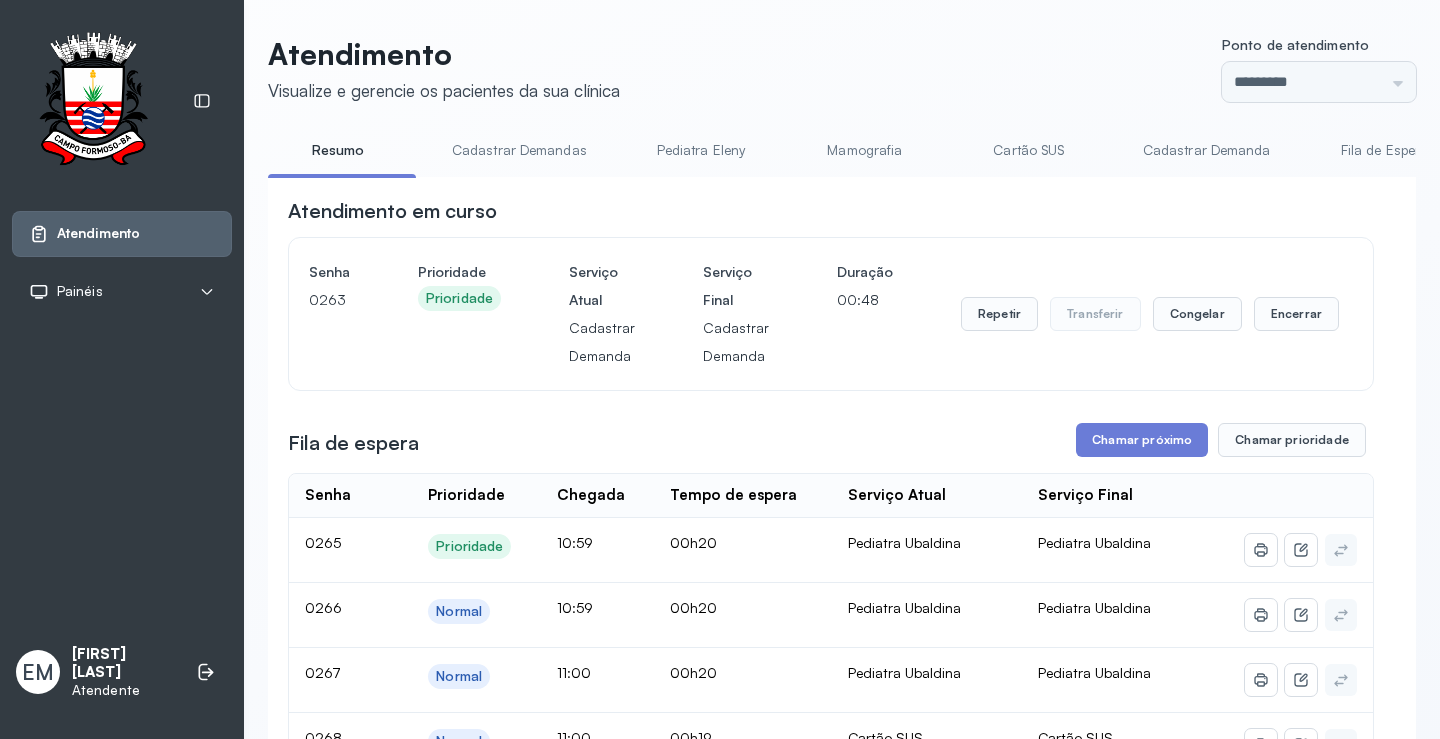 click on "Atendimento Visualize e gerencie os pacientes da sua clínica Ponto de atendimento ********* Nenhum Guichê 01 Guichê 02 Guichê 03 Guichê 04 Guichê 05 Guichê 06 Guichê 07 Guichê 08 Resumo Cadastrar Demandas Pediatra [NAME] Mamografia Cartão SUS Cadastrar Demanda Fila de Espera Pediatra [NAME] Pediatra [NAME] Ortopedista [NAME] Ortopedista [NAME] Ginecologista [NAME] Ginecologista [NAME] Endocrinologista [NAME] Endocrinologista [NAME] Obstetra Nefrologista Laboratório INFECTOLOGISTA GERIATRA Atendimento em curso Senha 0263 Prioridade Prioridade Serviço Atual Cadastrar Demanda Serviço Final Cadastrar Demanda Duração 00:48 Repetir Transferir Congelar Encerrar Fila de espera Chamar próximo Chamar prioridade Senha    Prioridade  Chegada  Tempo de espera  Serviço Atual  Serviço Final    0265 Prioridade 10:59 00h20 Pediatra [NAME] Pediatra [NAME] 0266 Normal 10:59 00h20 Pediatra [NAME] Pediatra [NAME] 0267 Normal 11:00 00h20 Pediatra [NAME] Pediatra [NAME] 0268 Normal 11:00 | |" 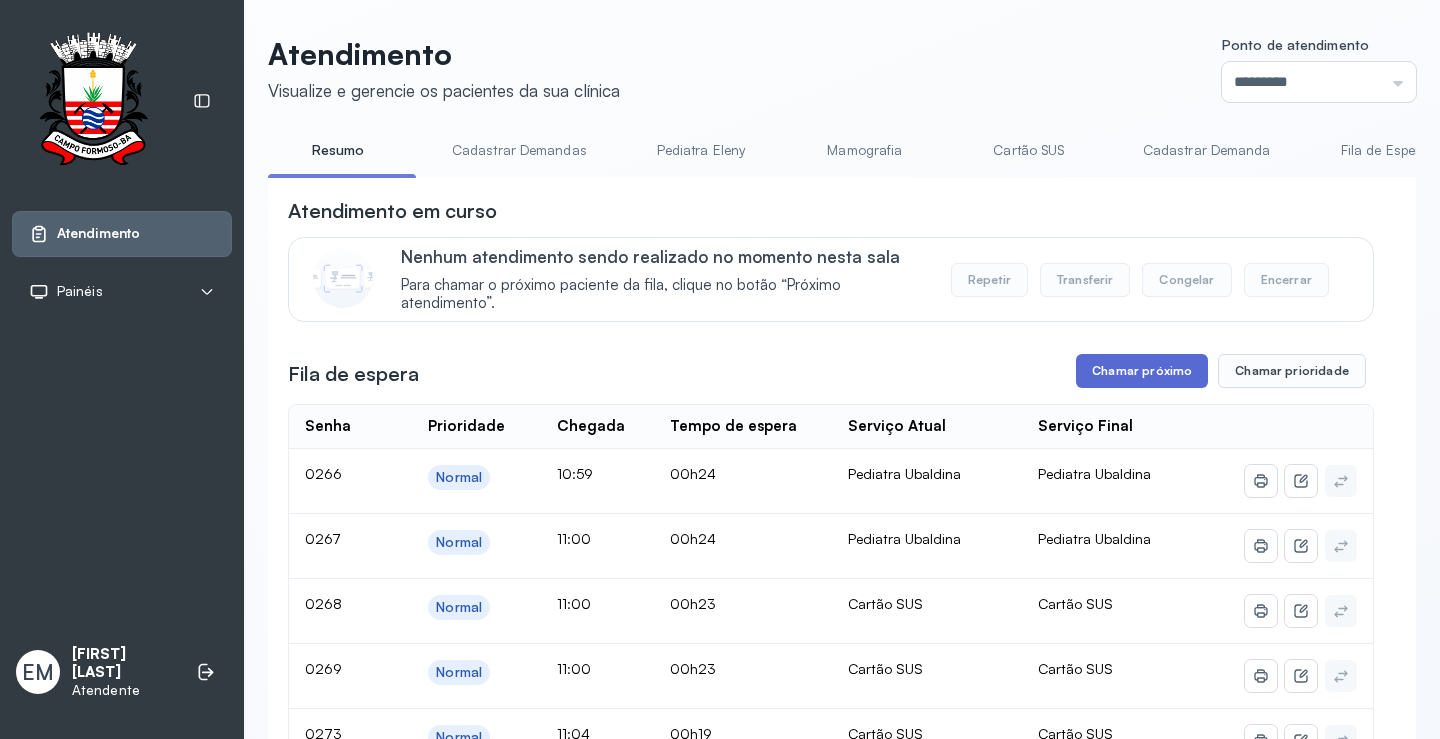 click on "Chamar próximo" at bounding box center [1142, 371] 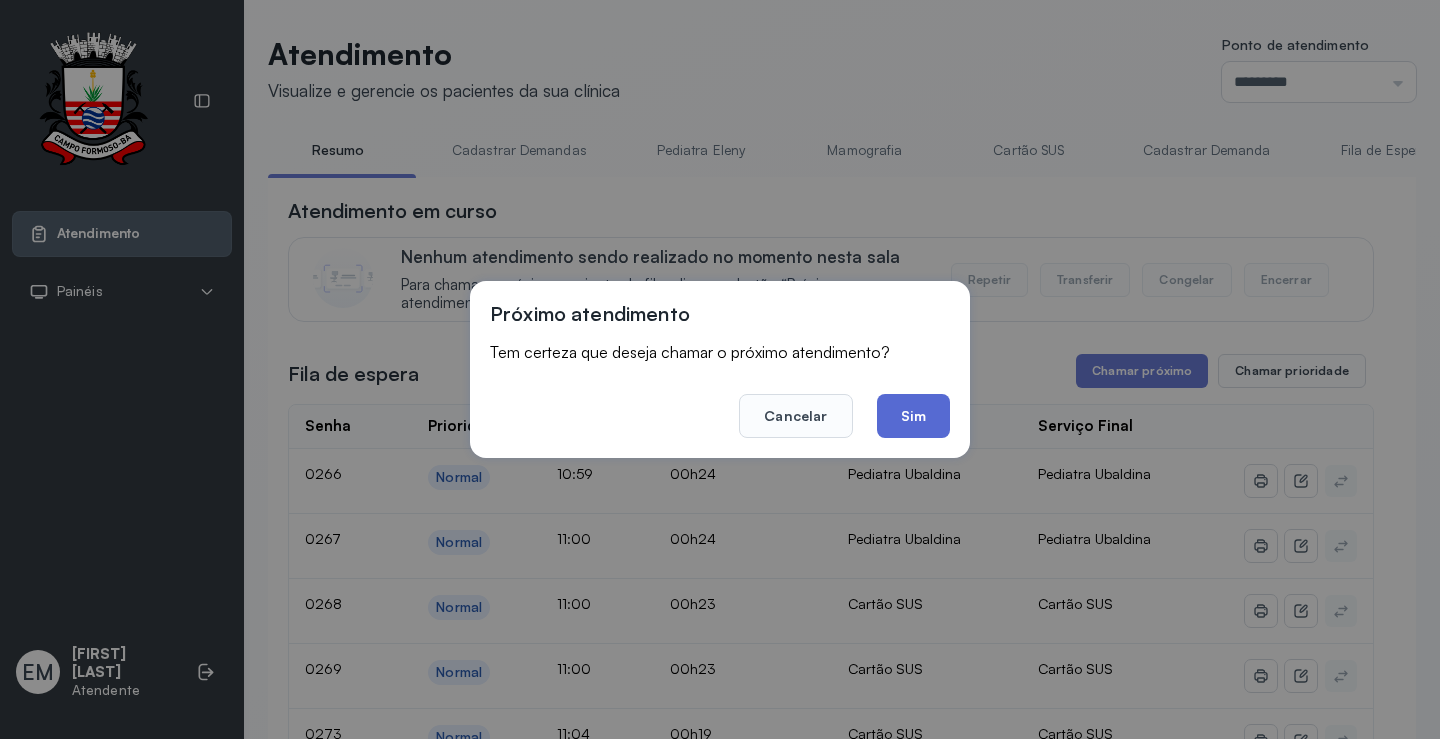 click on "Sim" 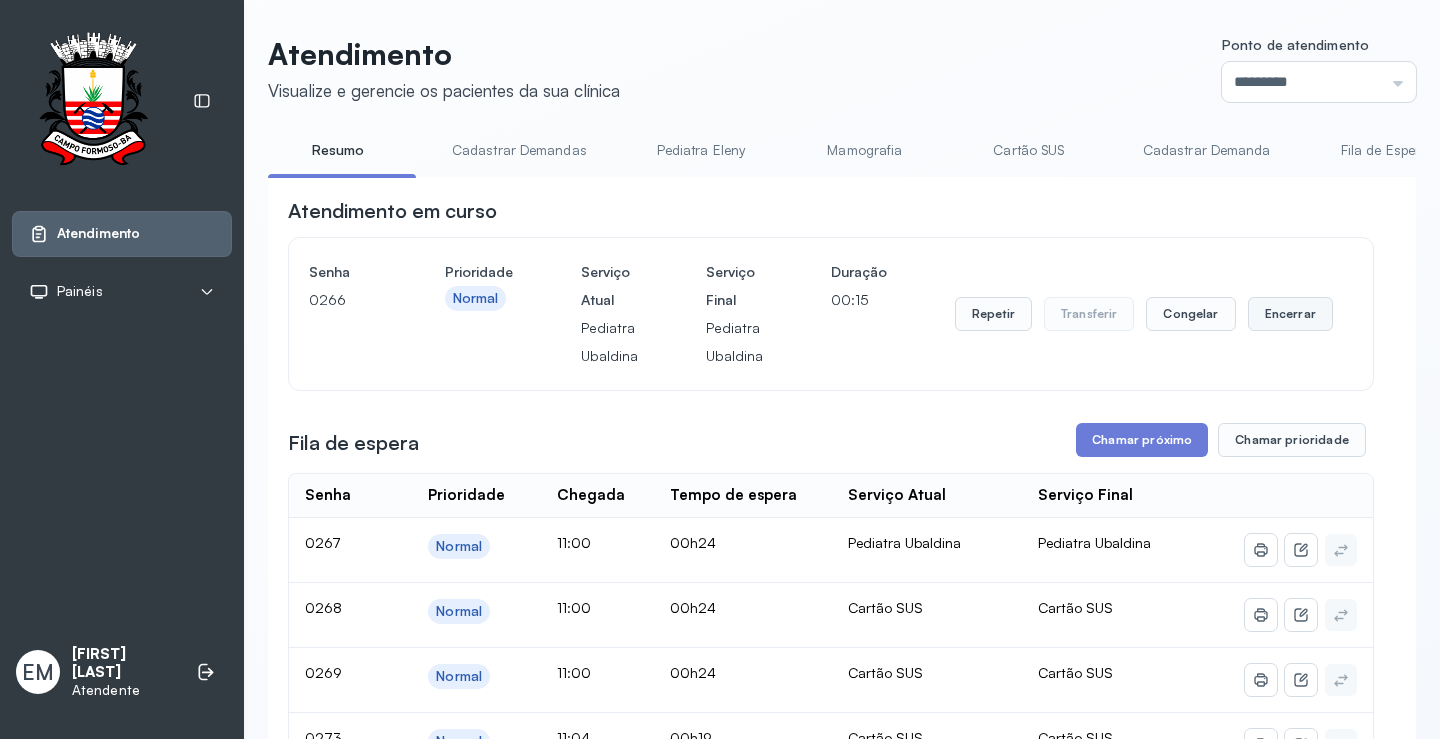 click on "Encerrar" at bounding box center [1290, 314] 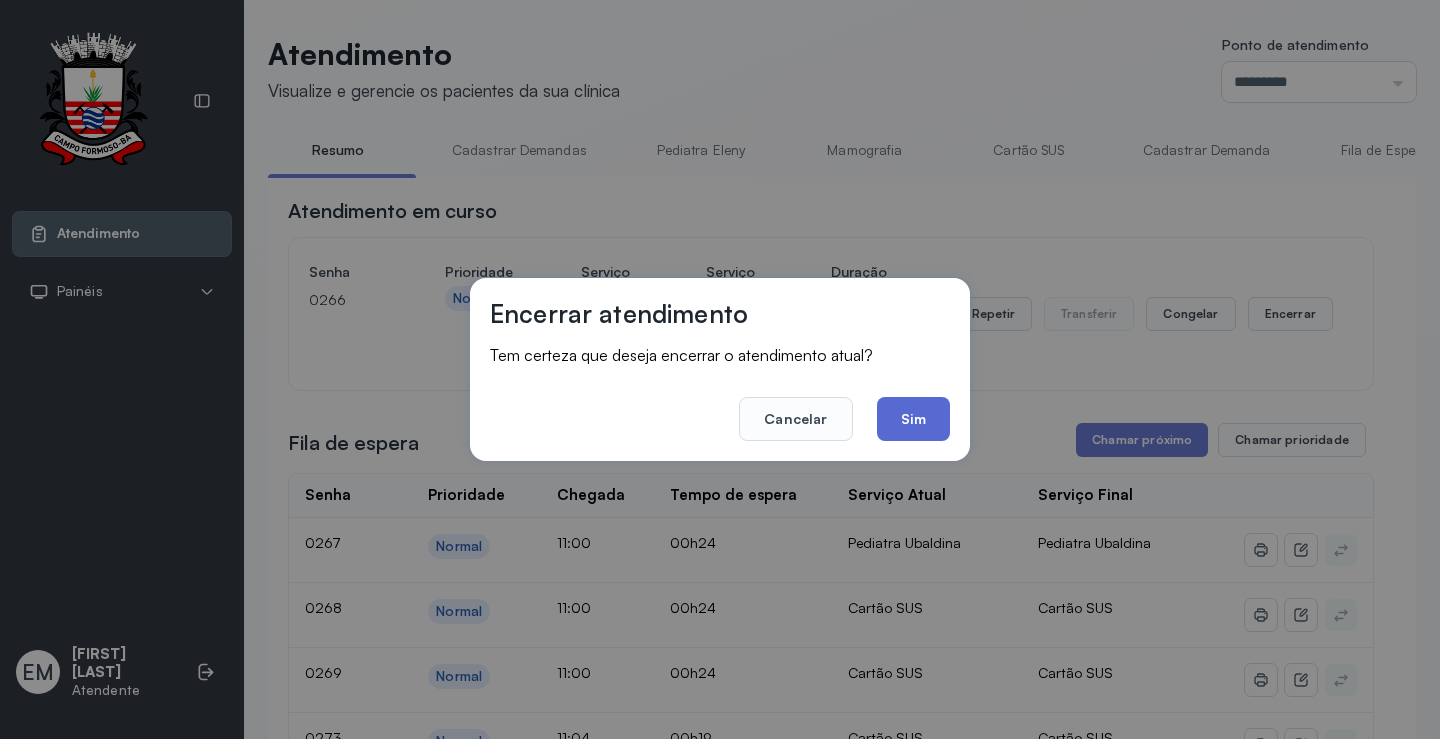 click on "Sim" 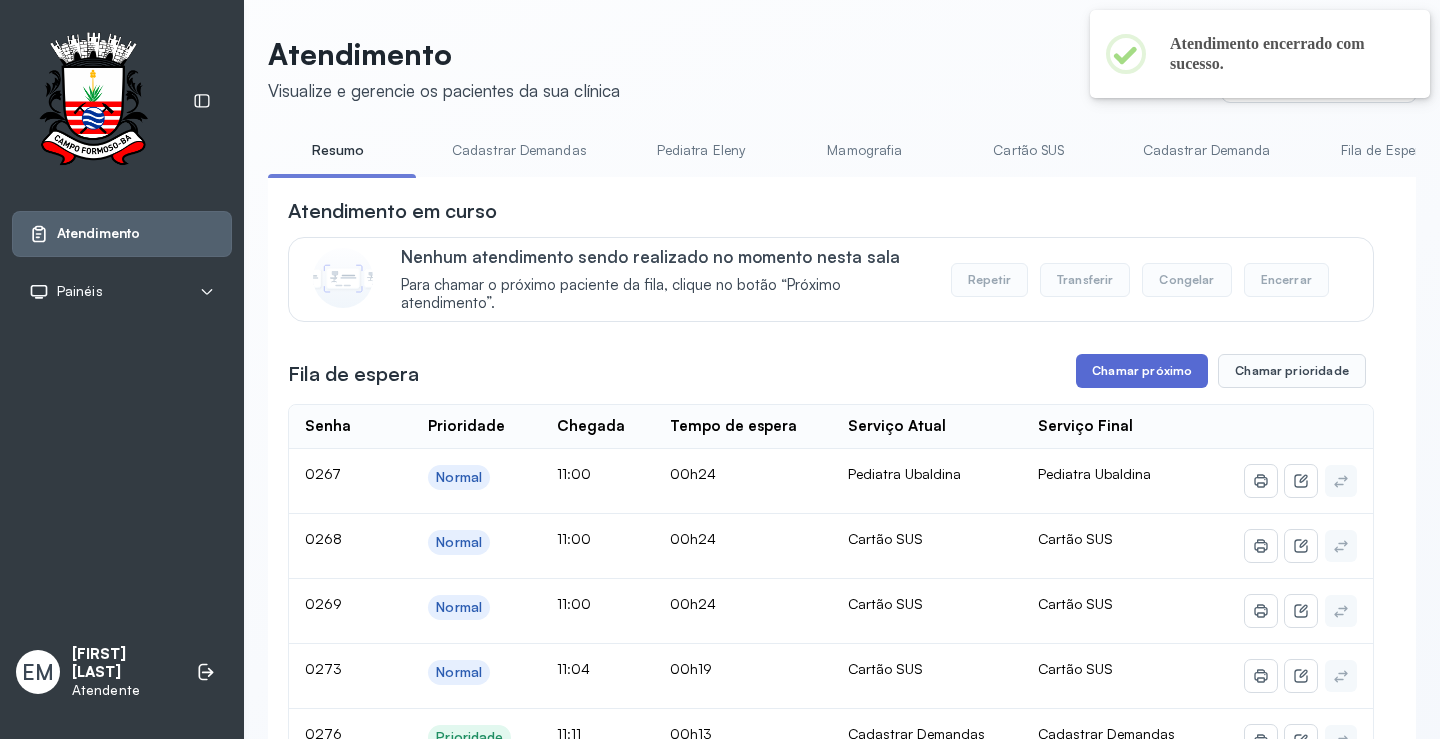 click on "Chamar próximo" at bounding box center [1142, 371] 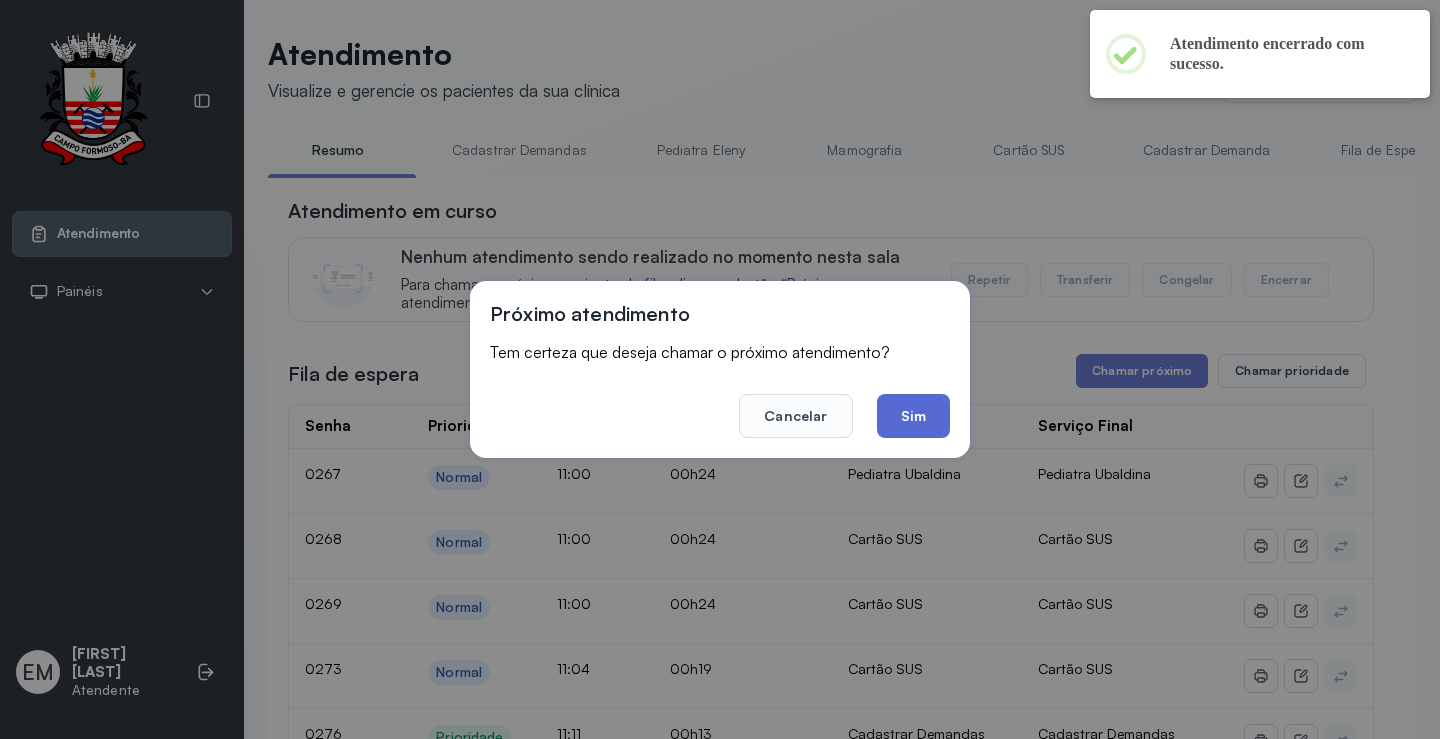 click on "Sim" 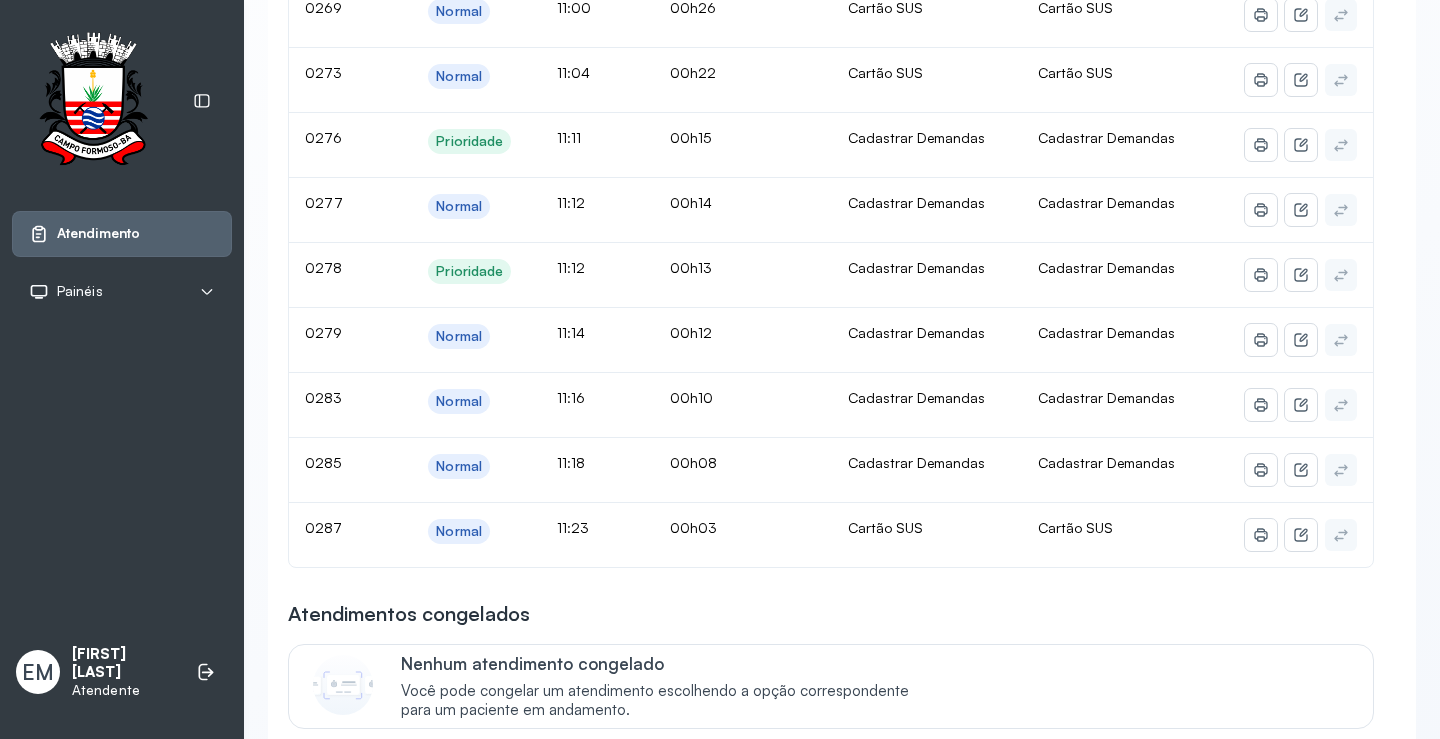 scroll, scrollTop: 300, scrollLeft: 0, axis: vertical 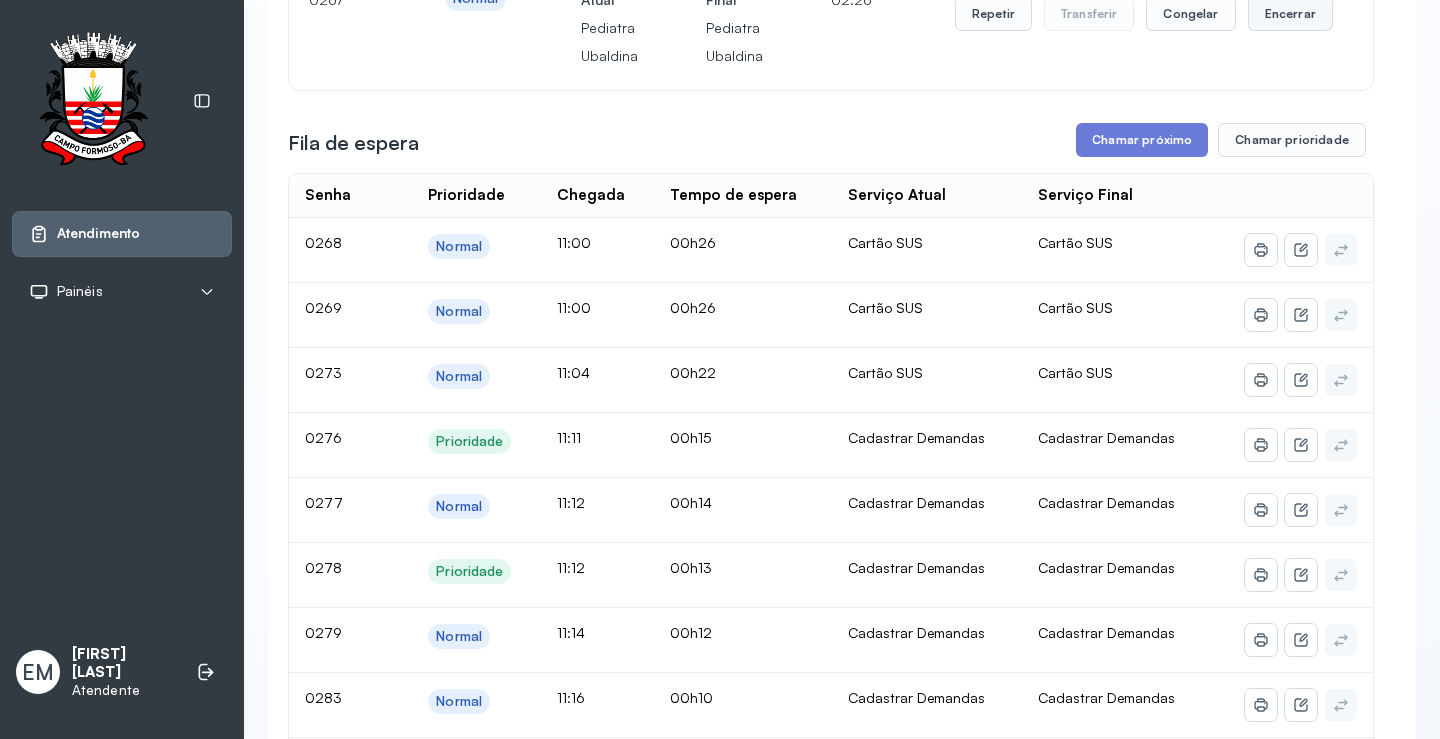 click on "Encerrar" at bounding box center [1290, 14] 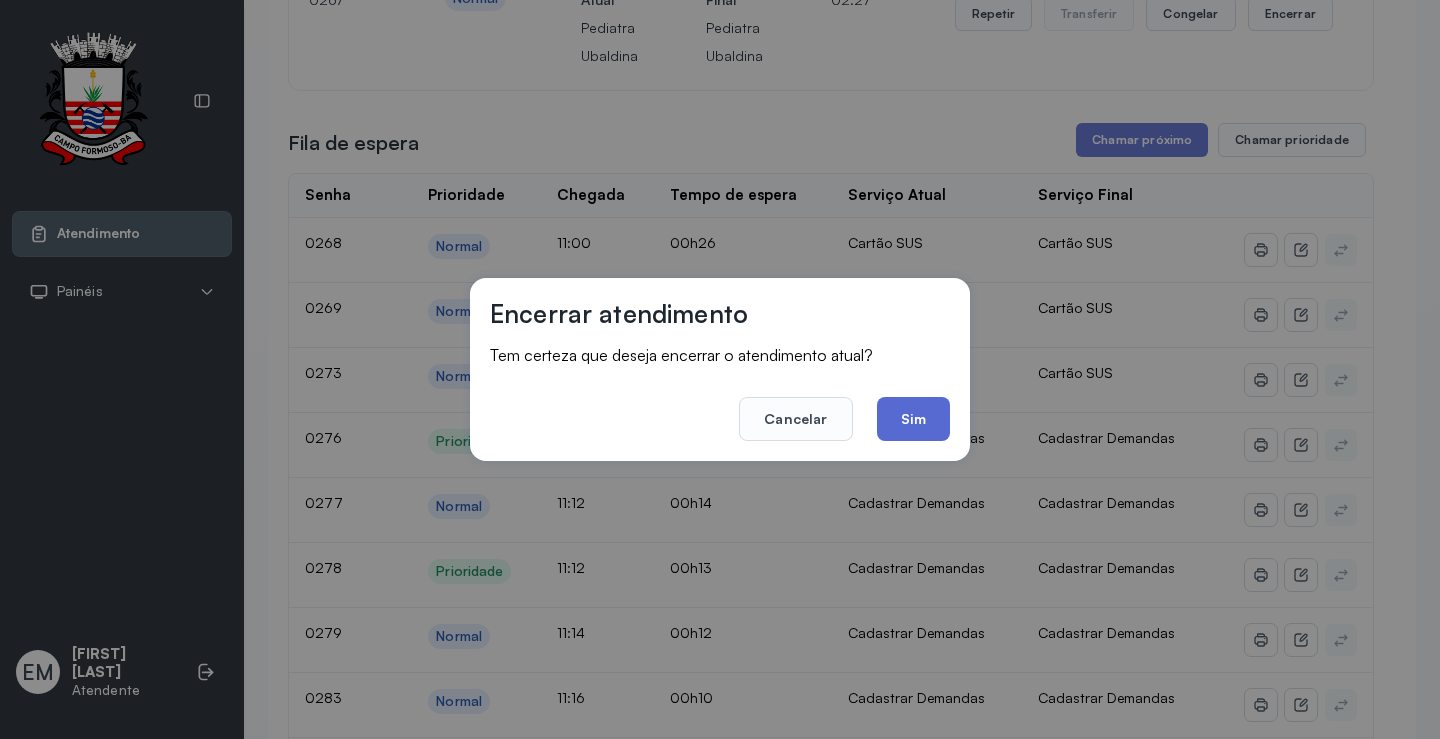 click on "Sim" 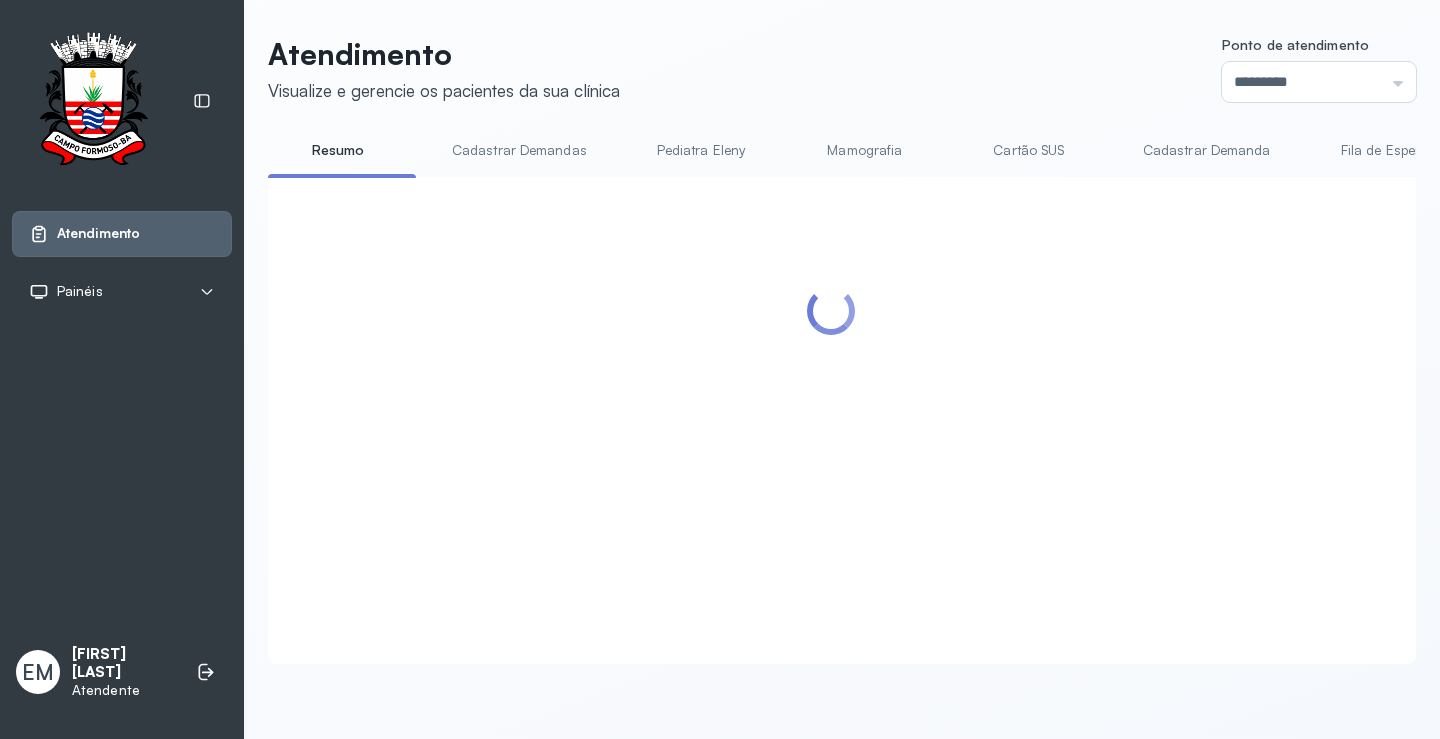 scroll, scrollTop: 0, scrollLeft: 0, axis: both 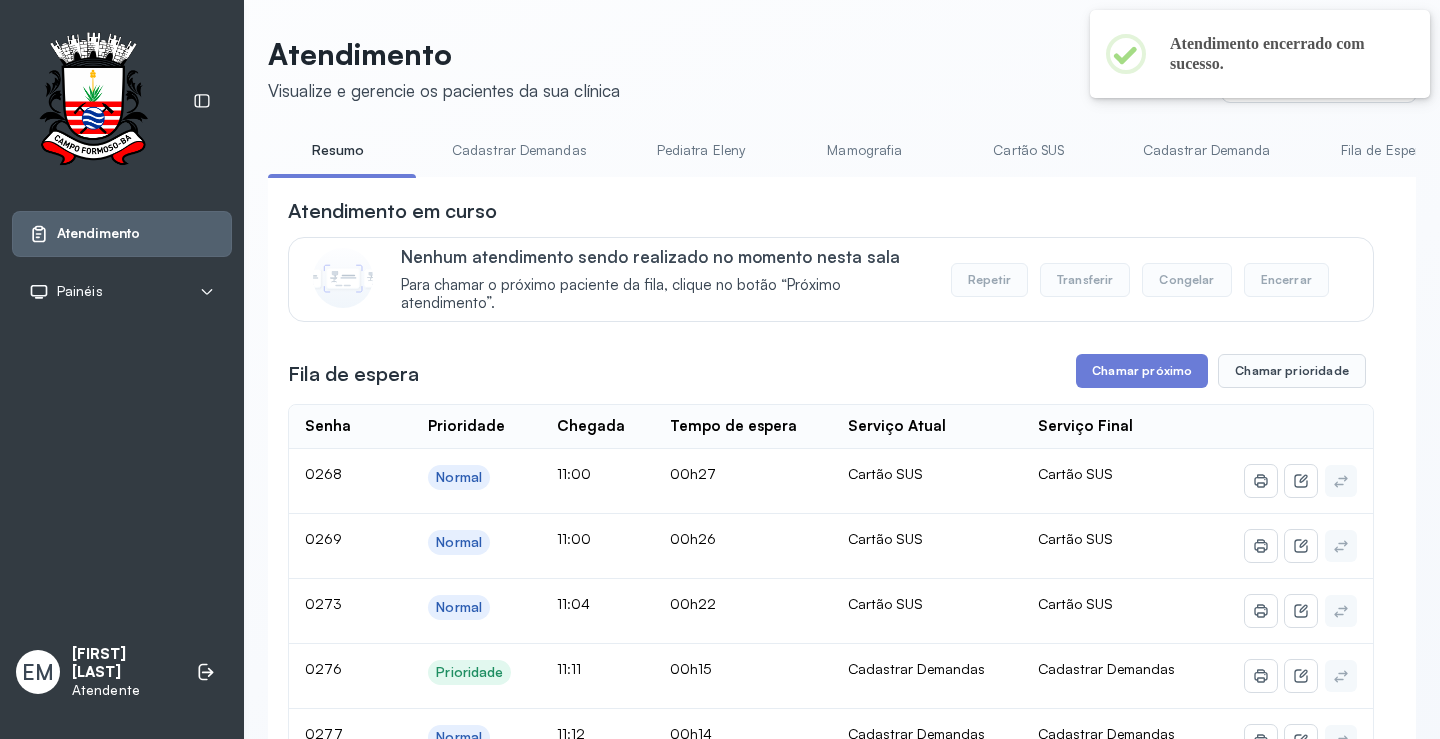 click on "Cadastrar Demandas" at bounding box center (519, 150) 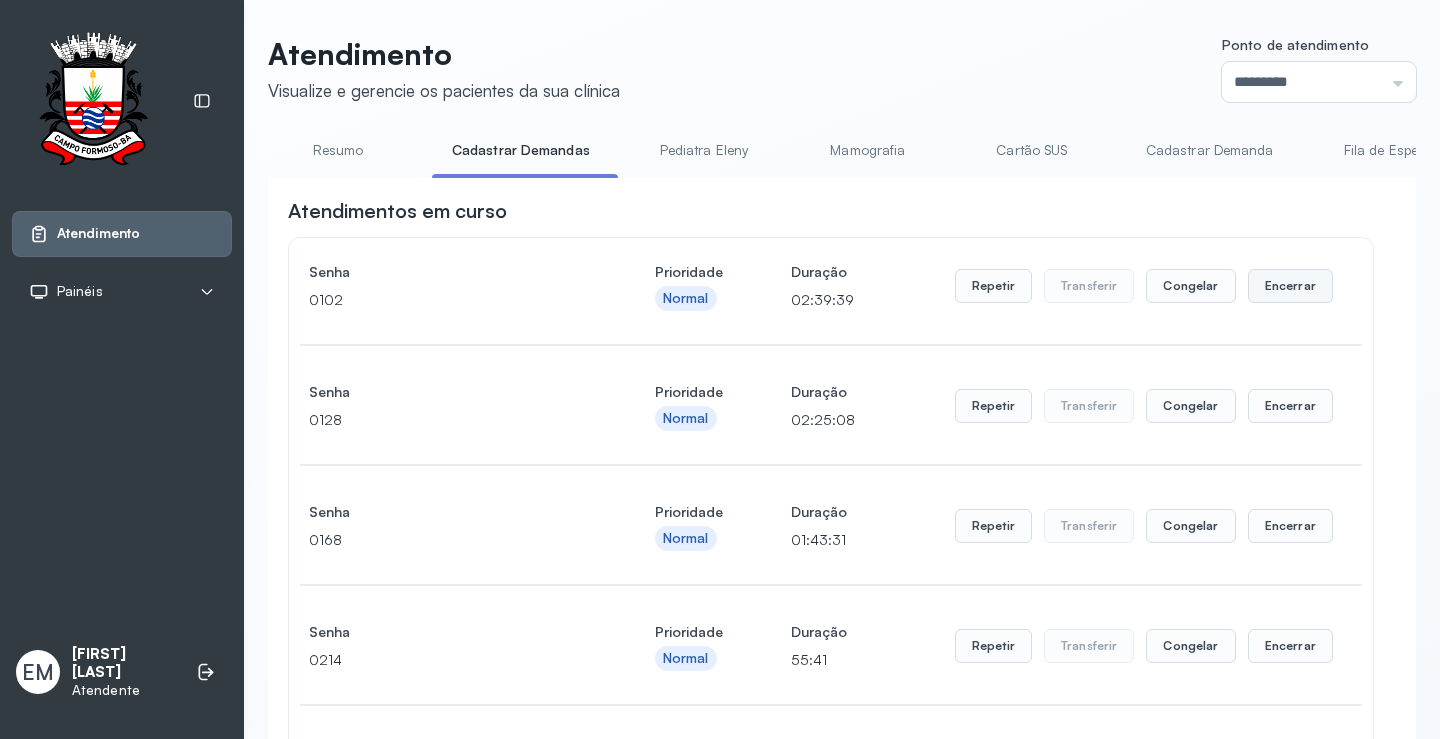 click on "Encerrar" at bounding box center [1290, 286] 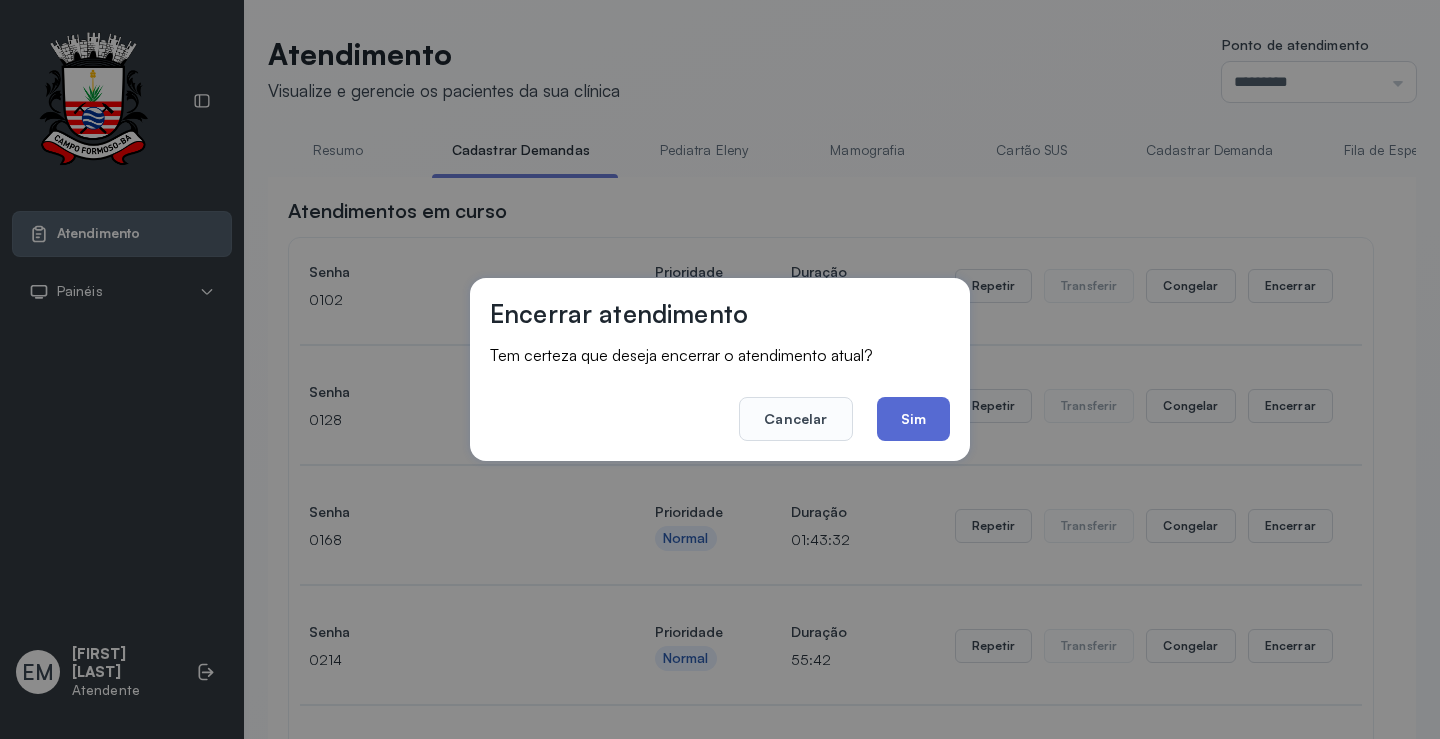 click on "Sim" 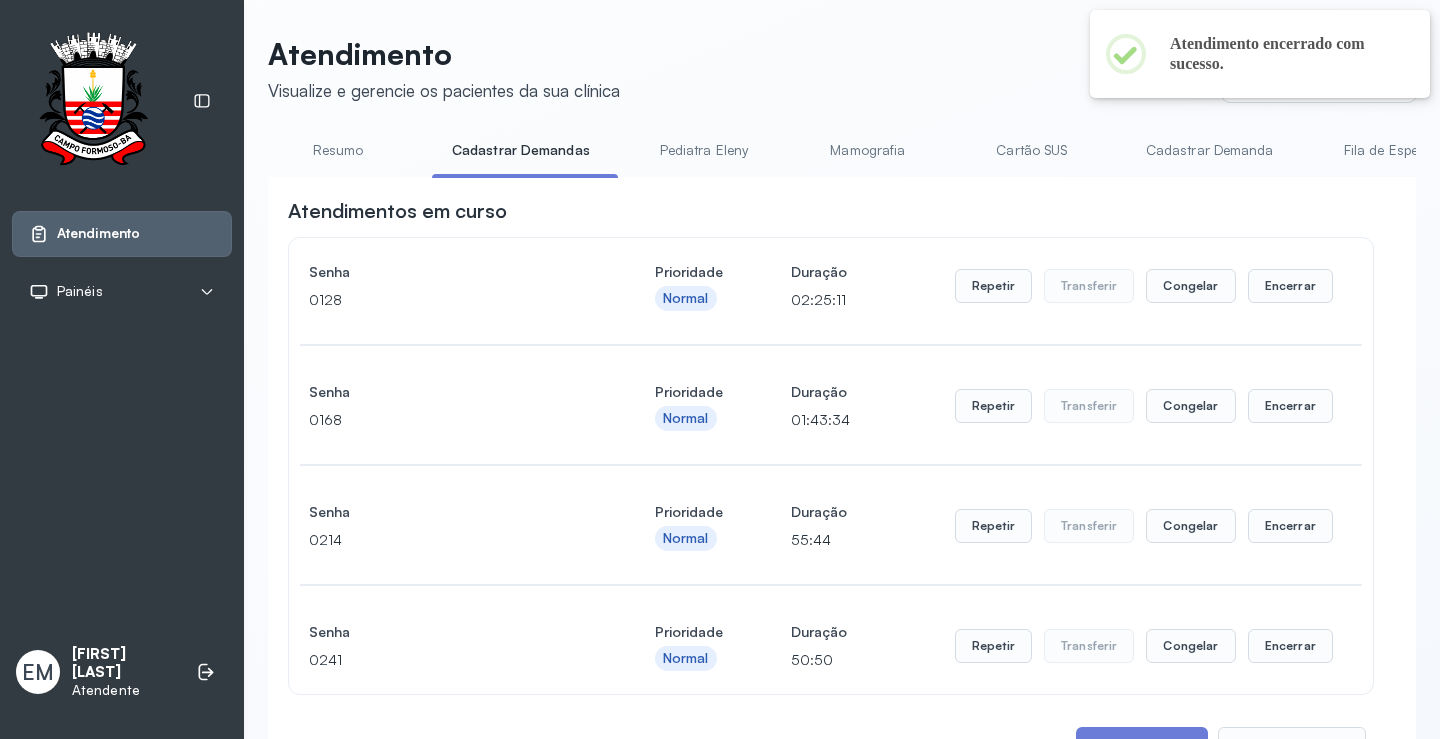 click on "Encerrar" at bounding box center [1290, 286] 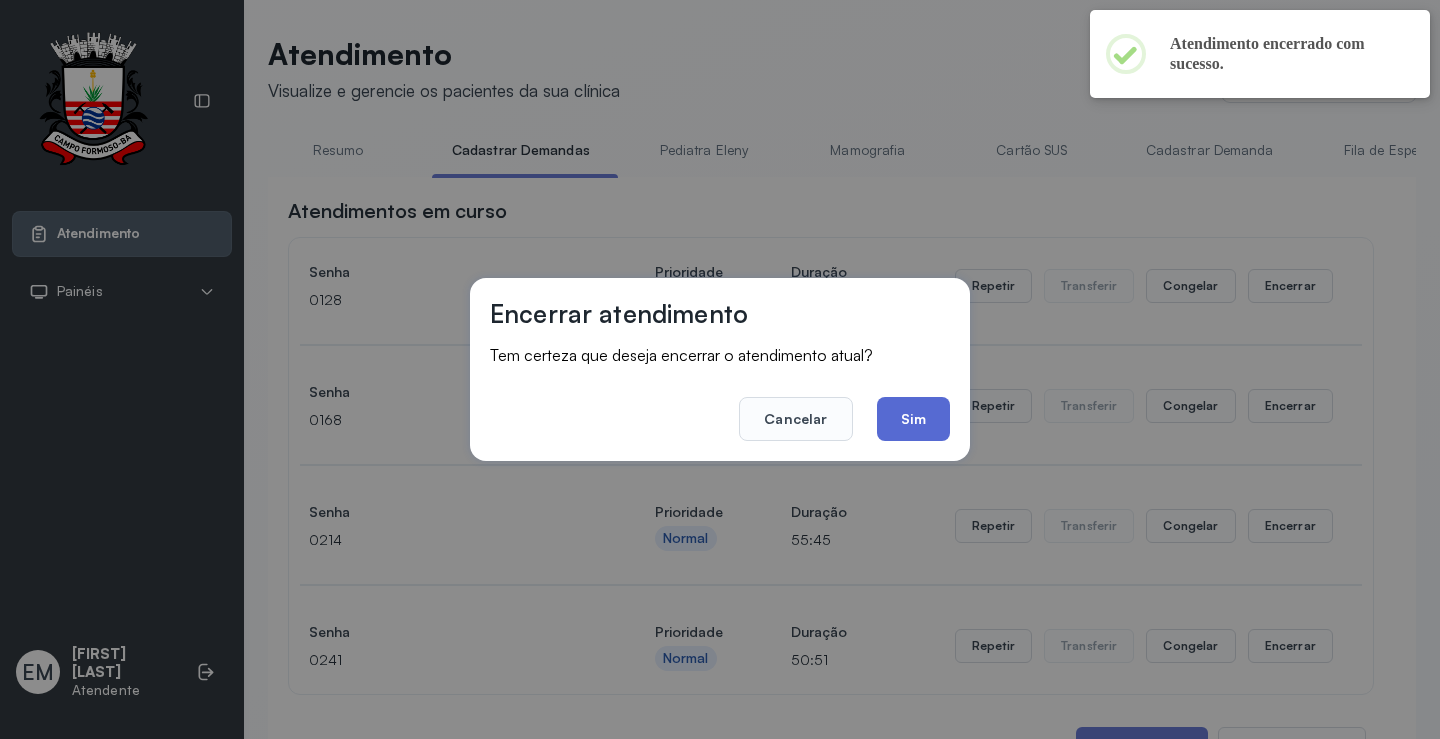 click on "Sim" 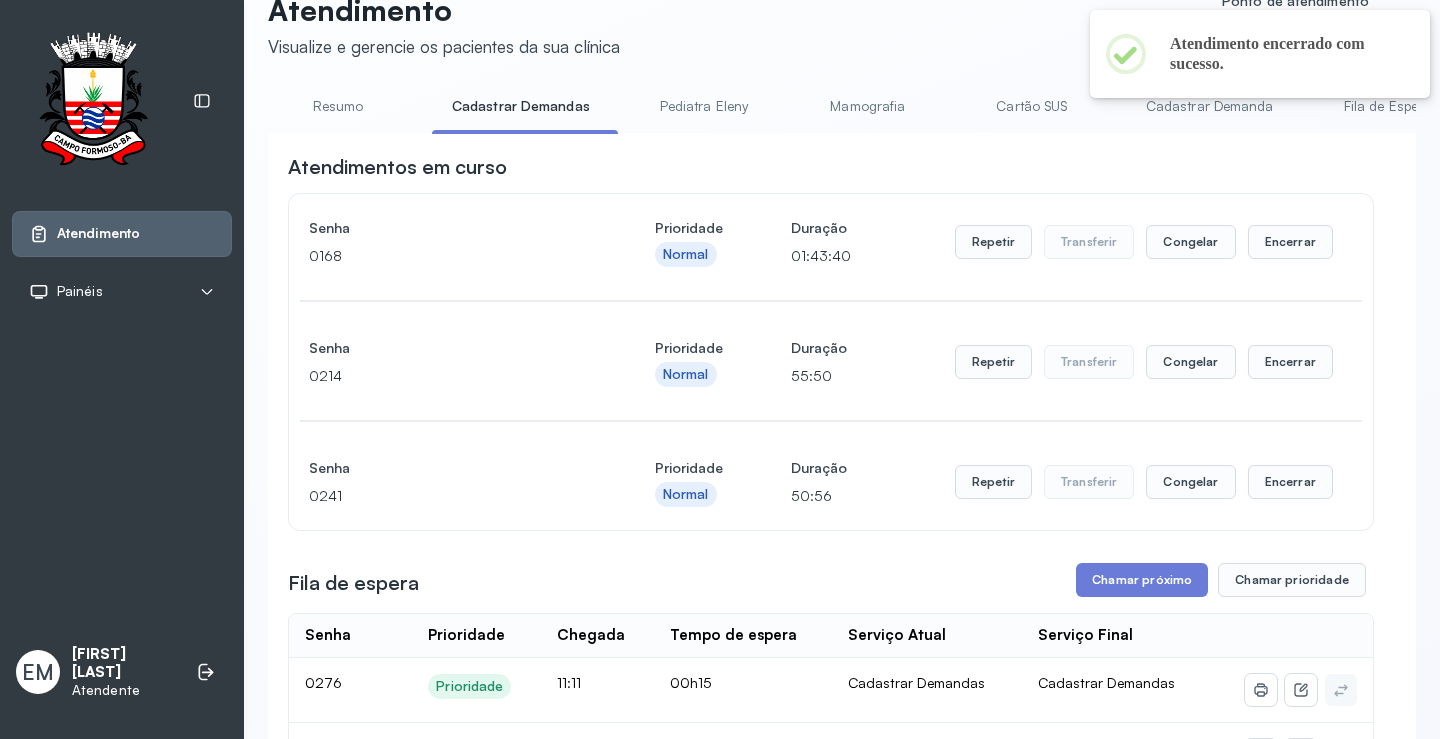 scroll, scrollTop: 0, scrollLeft: 0, axis: both 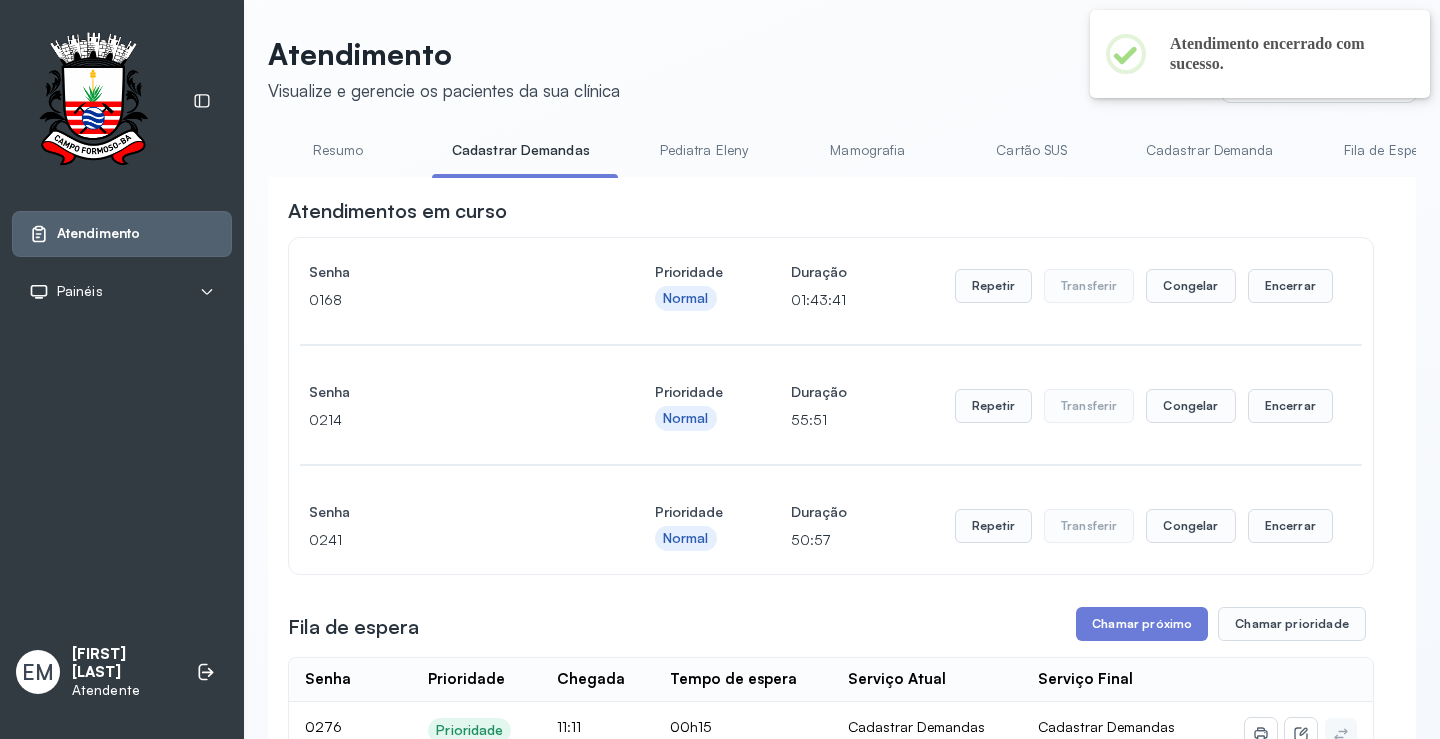 click on "Resumo" at bounding box center [338, 150] 